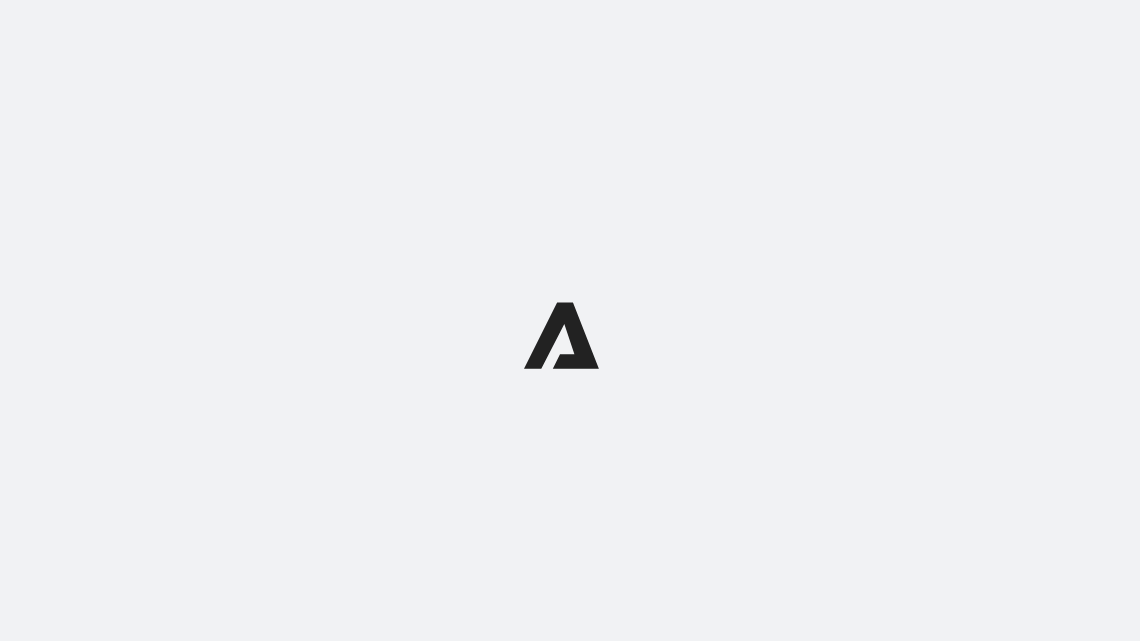 scroll, scrollTop: 0, scrollLeft: 0, axis: both 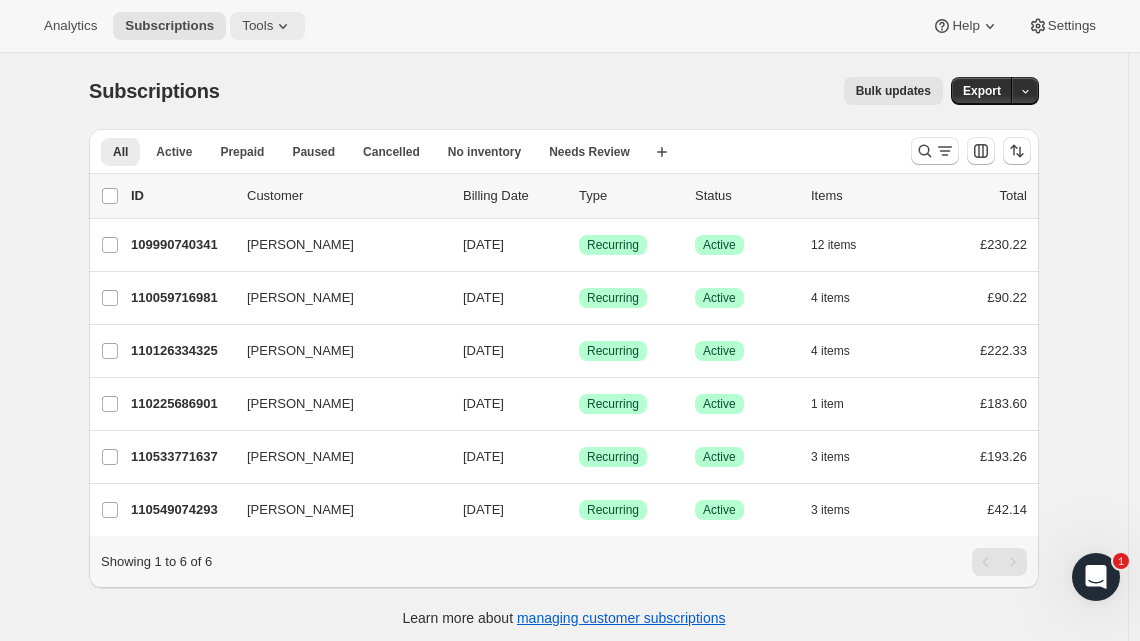 click 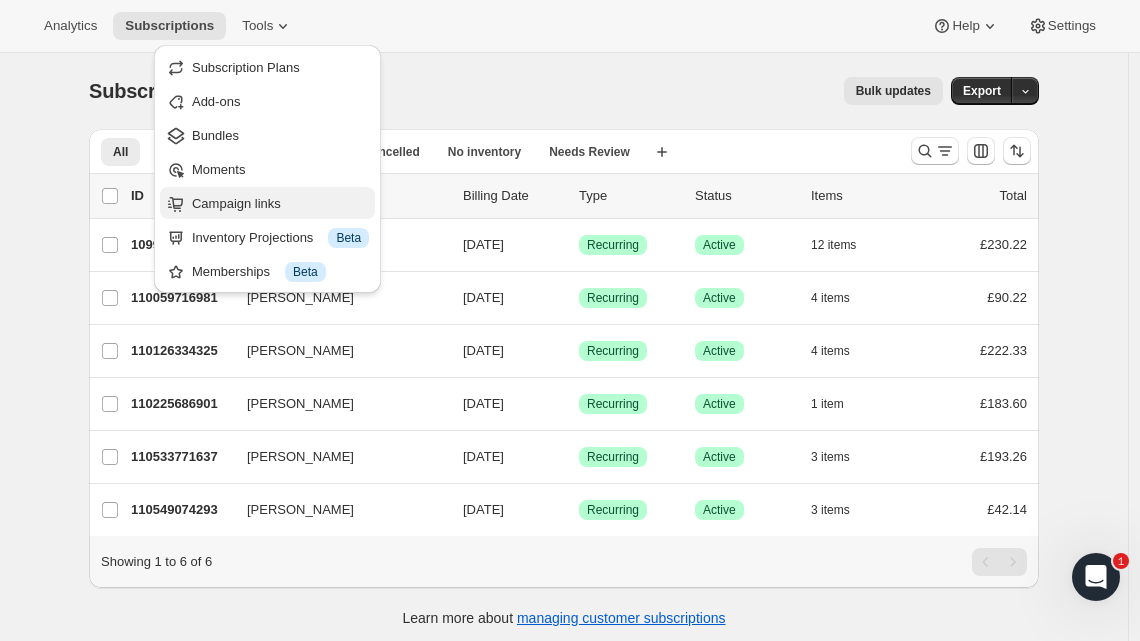click on "Campaign links" at bounding box center (267, 203) 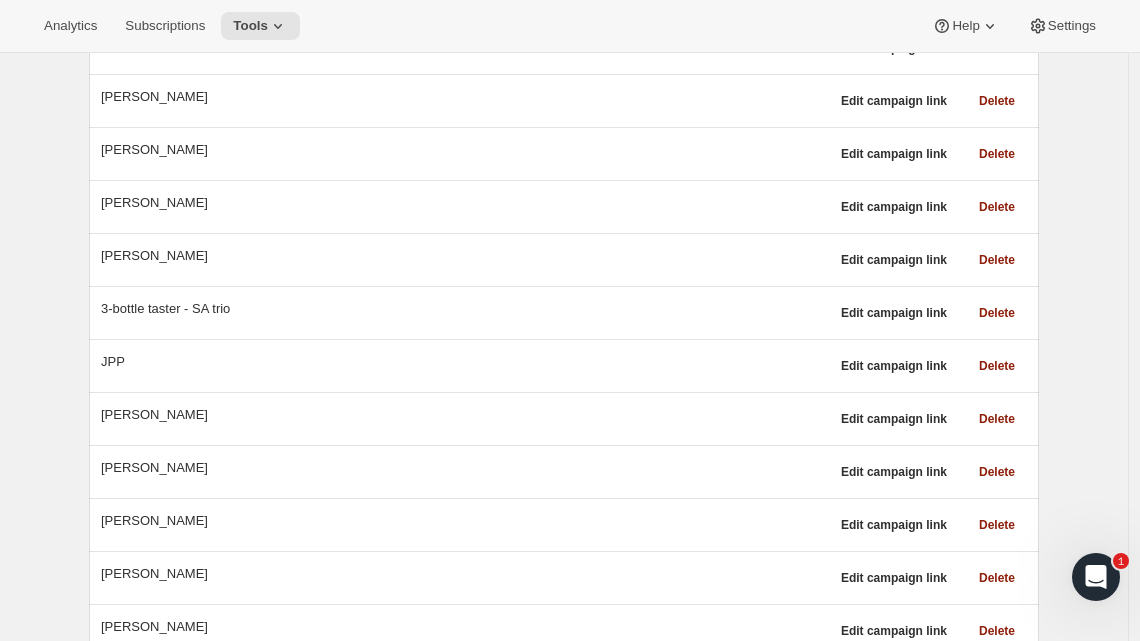 scroll, scrollTop: 0, scrollLeft: 0, axis: both 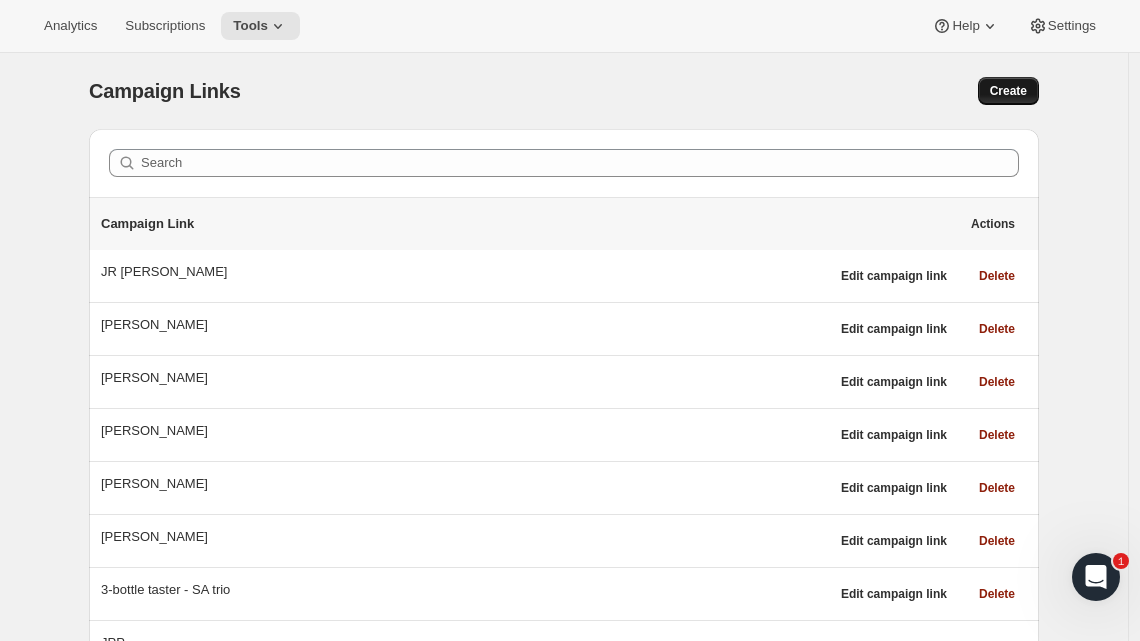 click on "Create" at bounding box center [1008, 91] 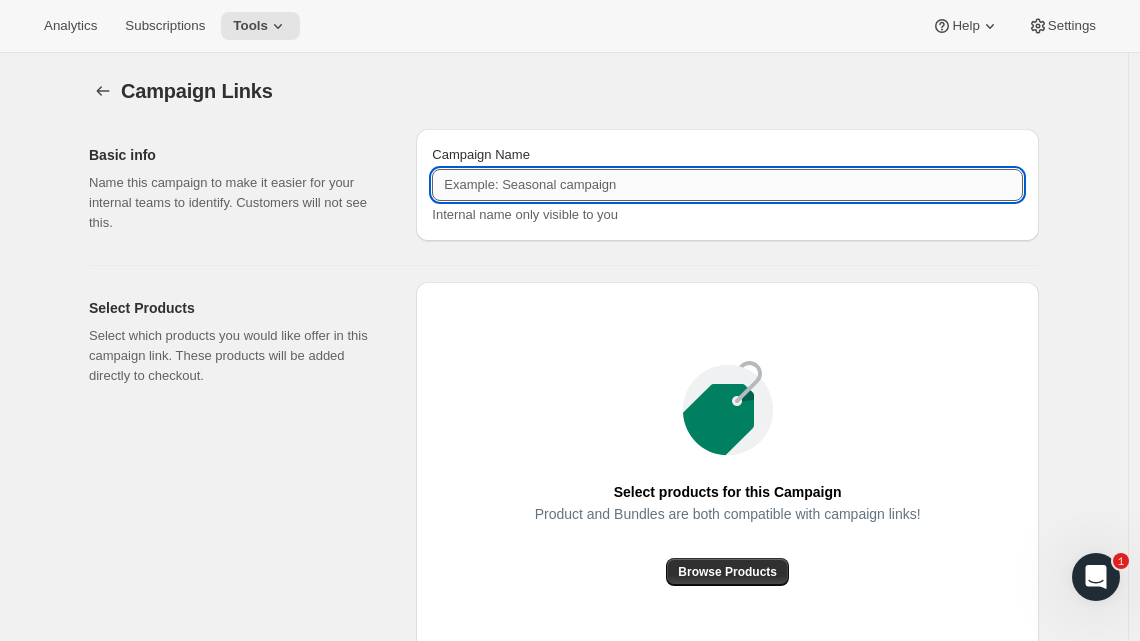 click on "Campaign Name" at bounding box center [727, 185] 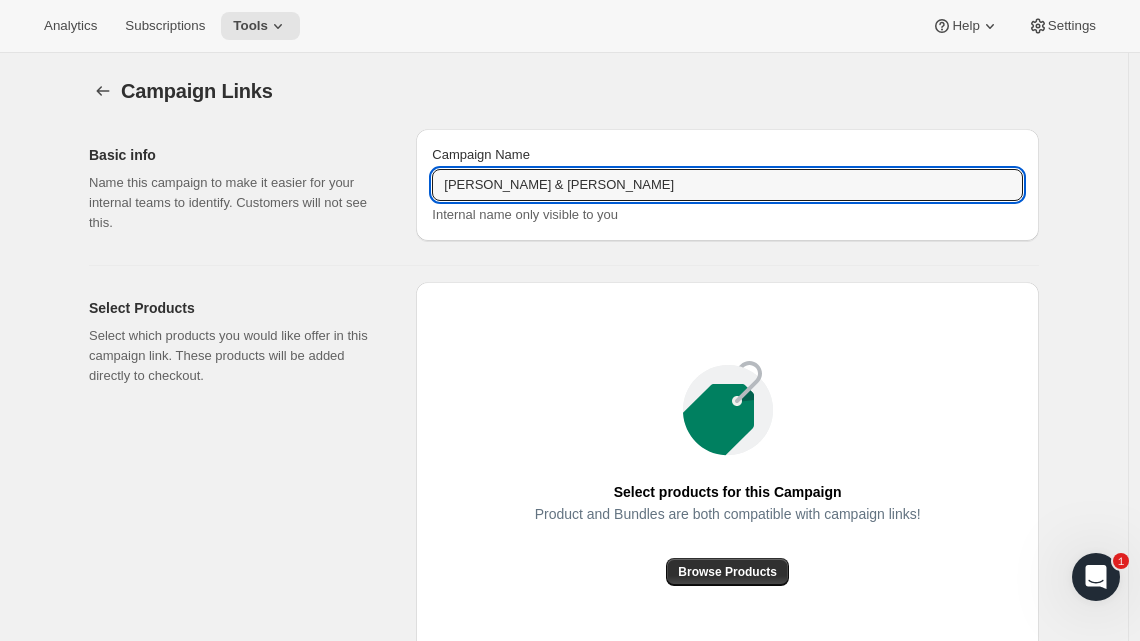 type on "Niven & Ewan" 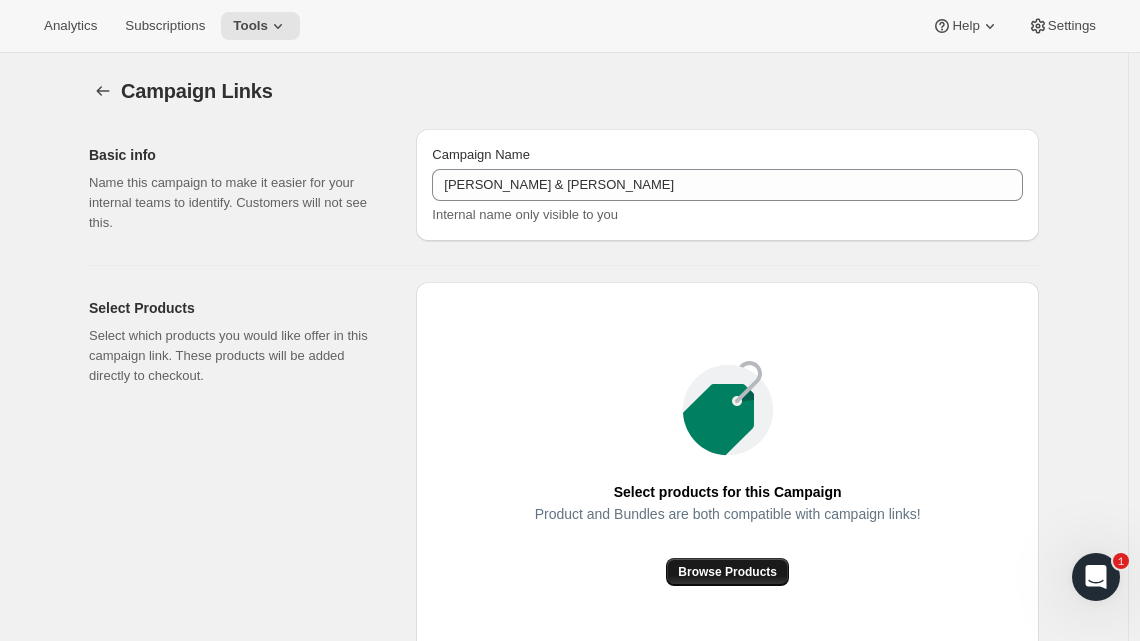 click on "Browse Products" at bounding box center [727, 572] 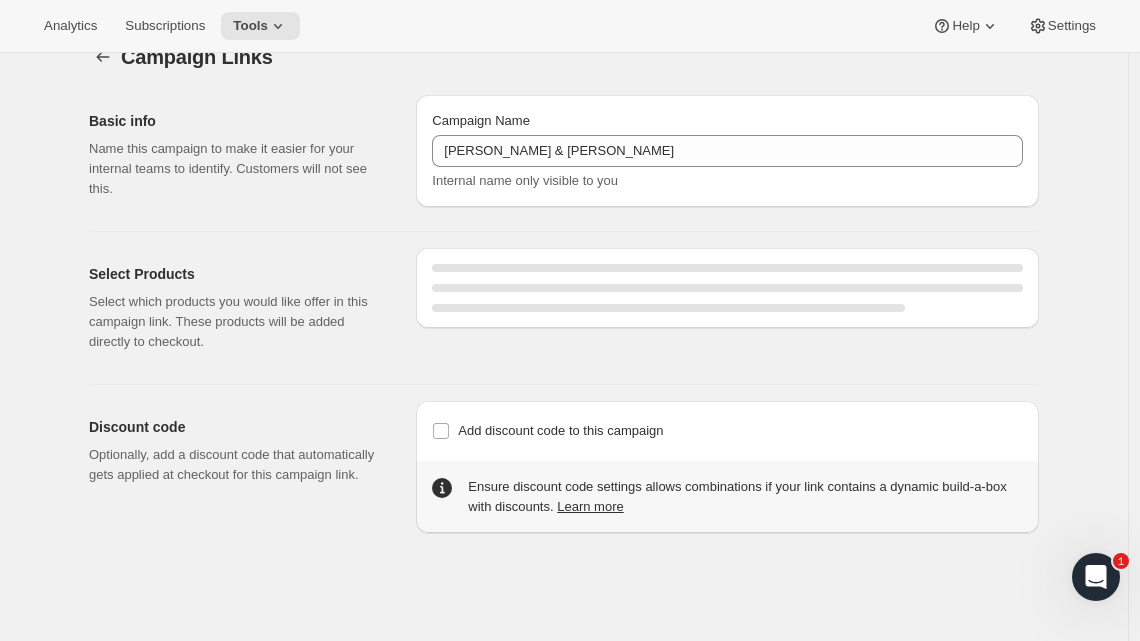 scroll, scrollTop: 38, scrollLeft: 0, axis: vertical 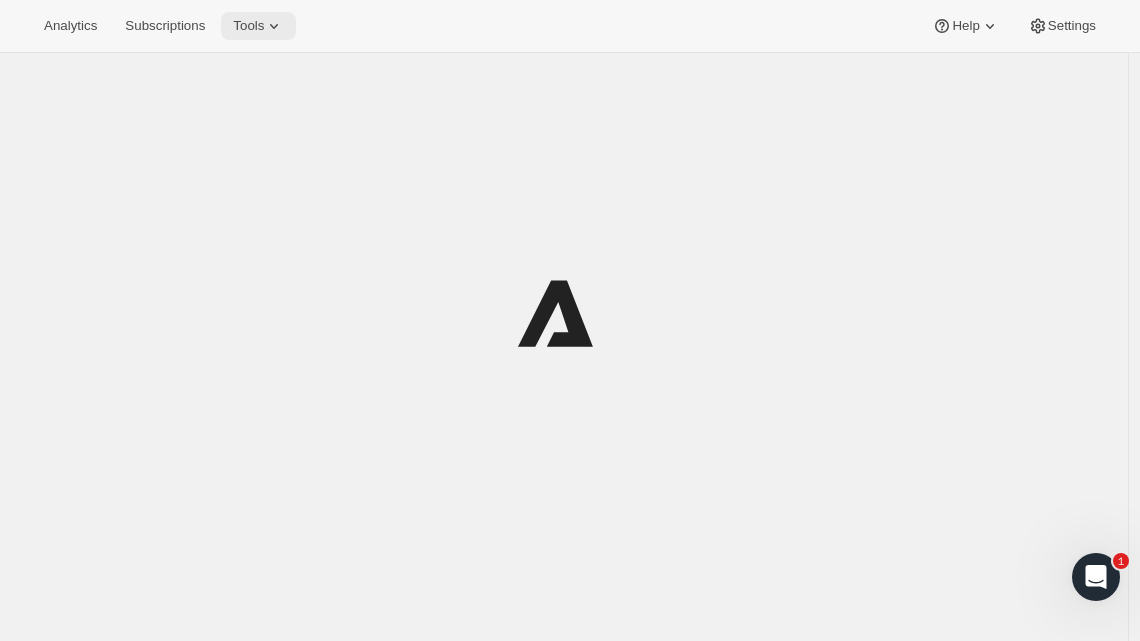 click 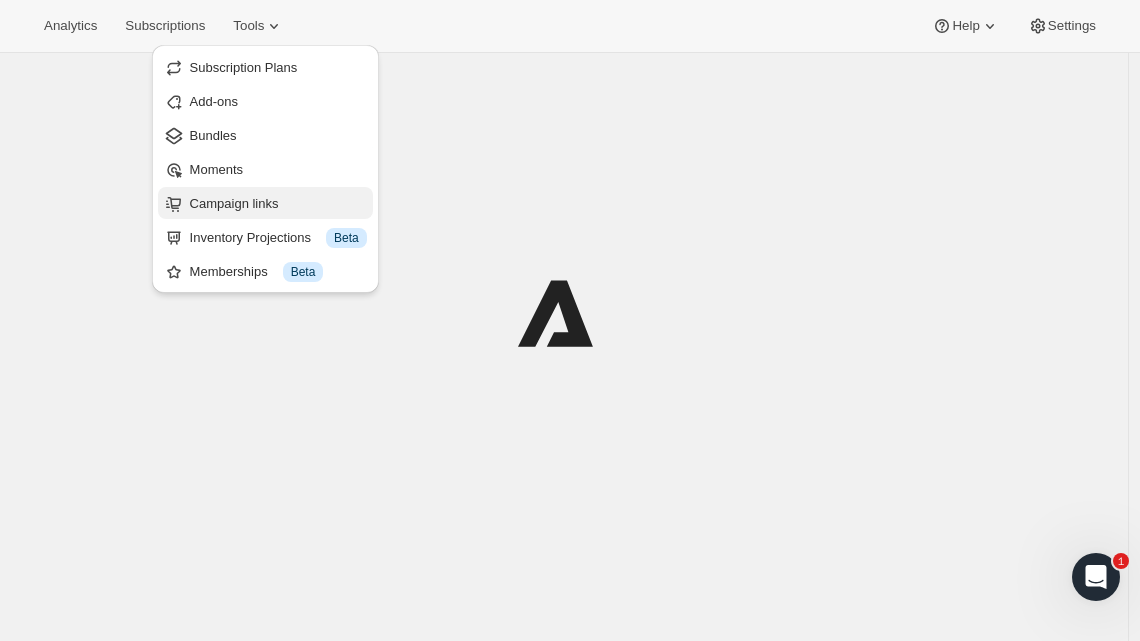 click on "Campaign links" at bounding box center [234, 203] 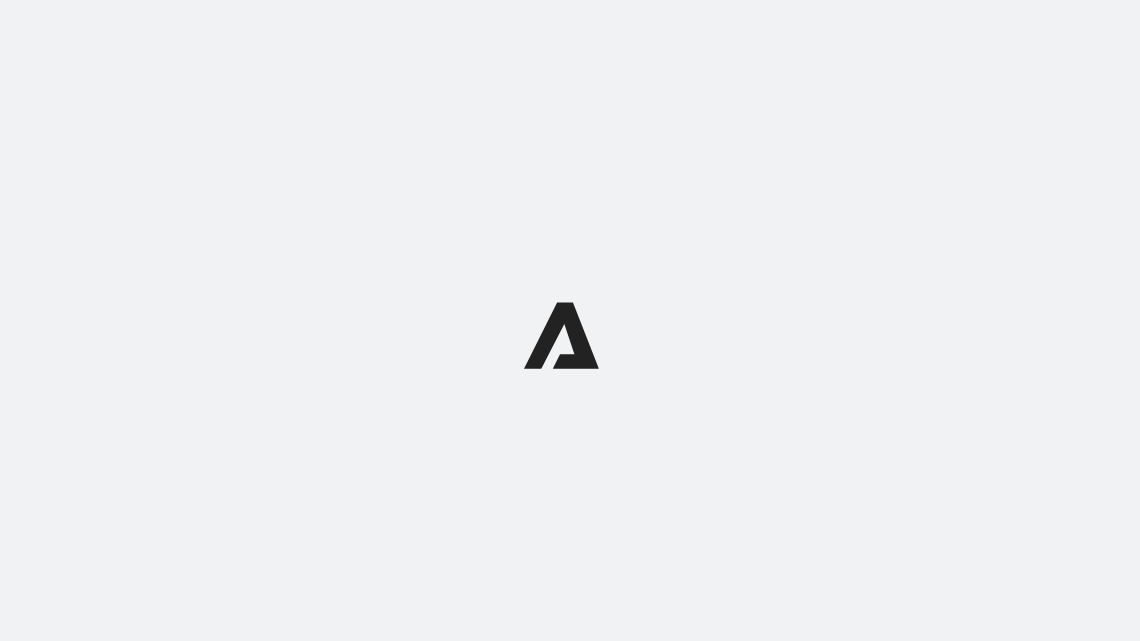 scroll, scrollTop: 0, scrollLeft: 0, axis: both 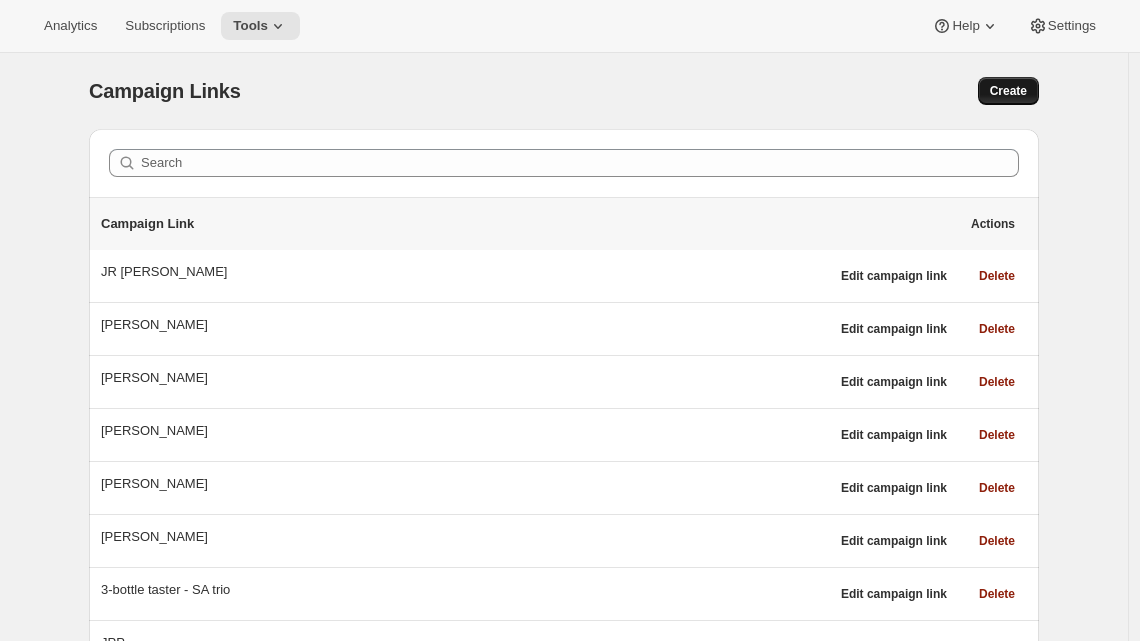 click on "Create" at bounding box center [1008, 91] 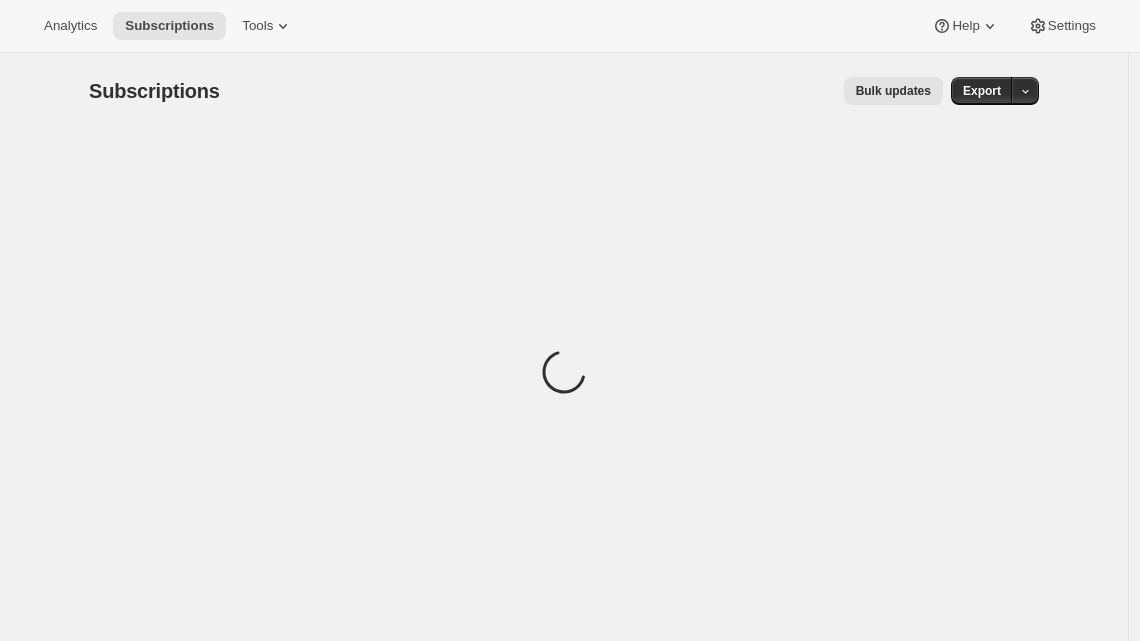 scroll, scrollTop: 0, scrollLeft: 0, axis: both 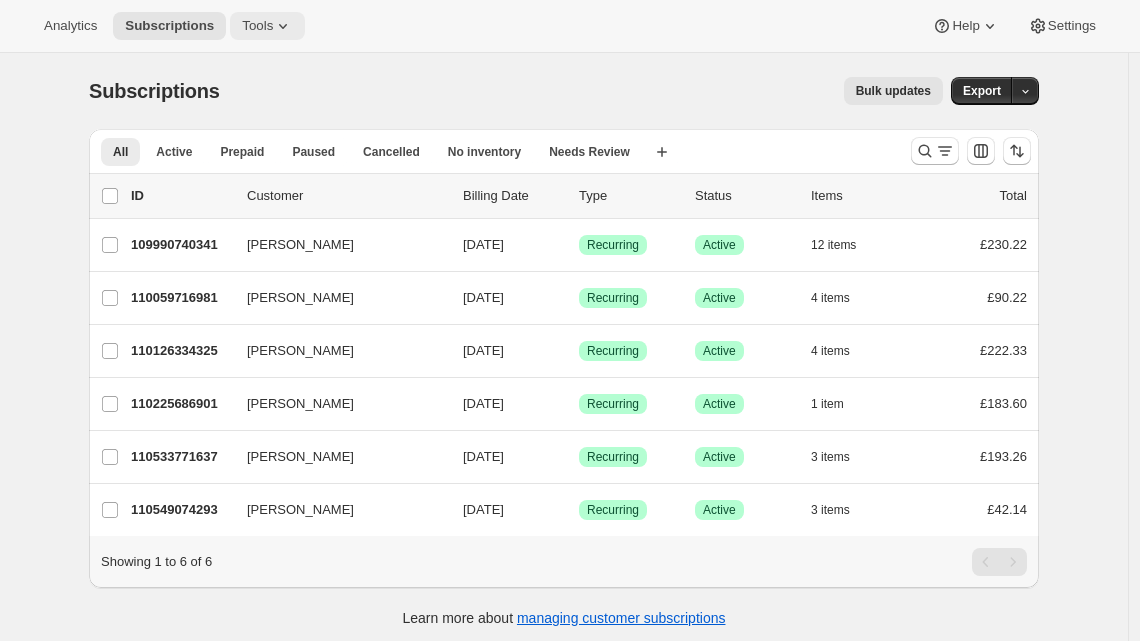 click on "Tools" at bounding box center [267, 26] 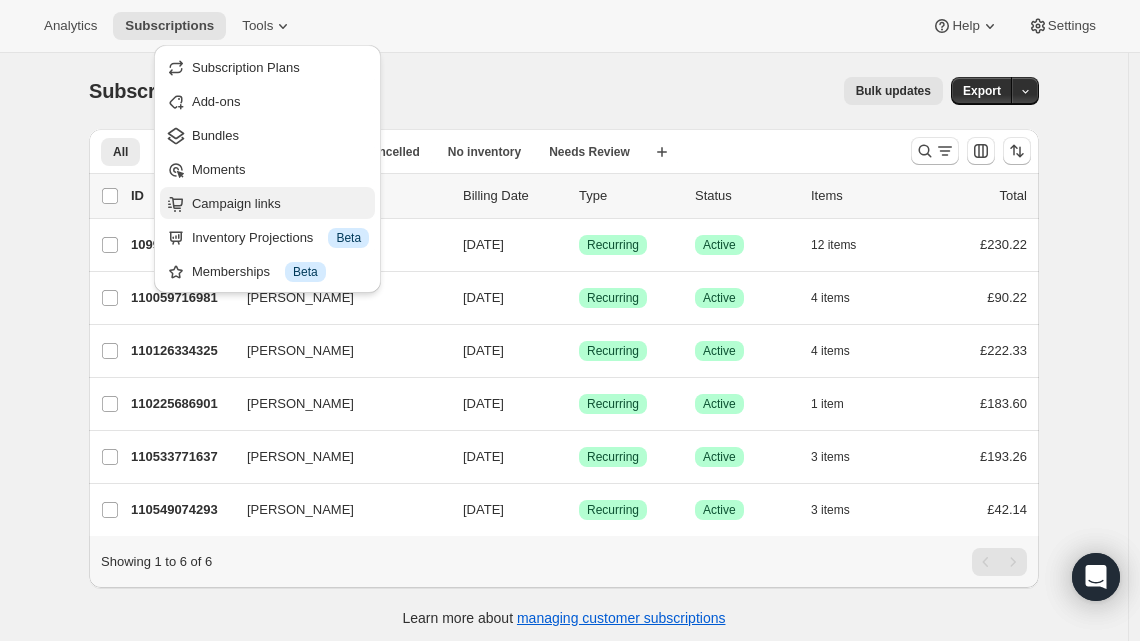 click on "Campaign links" at bounding box center [267, 203] 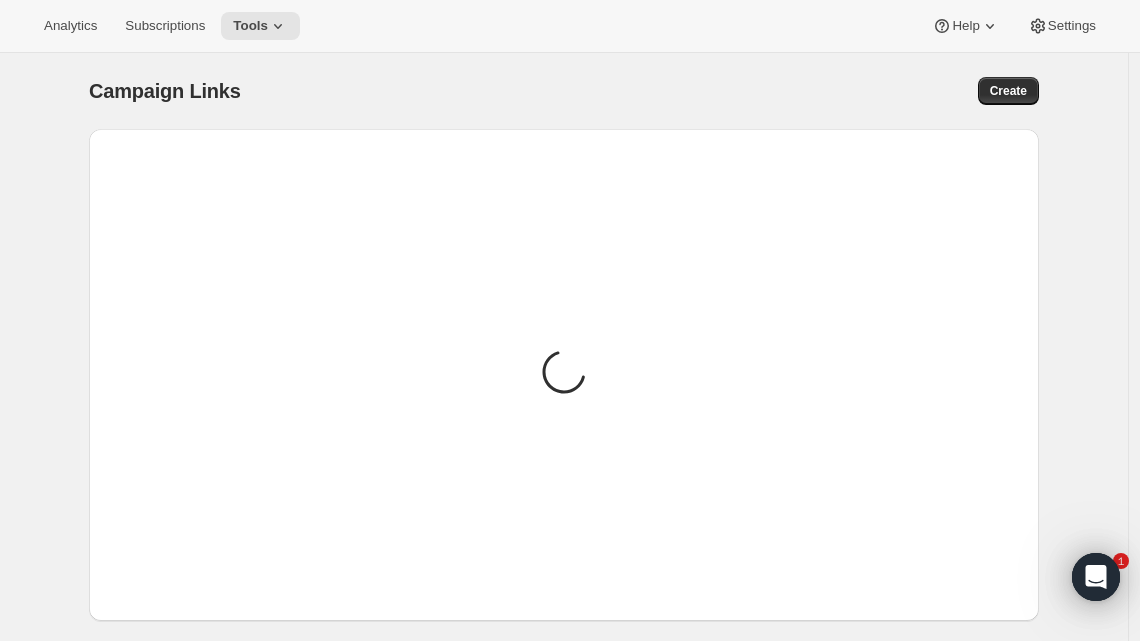 scroll, scrollTop: 0, scrollLeft: 0, axis: both 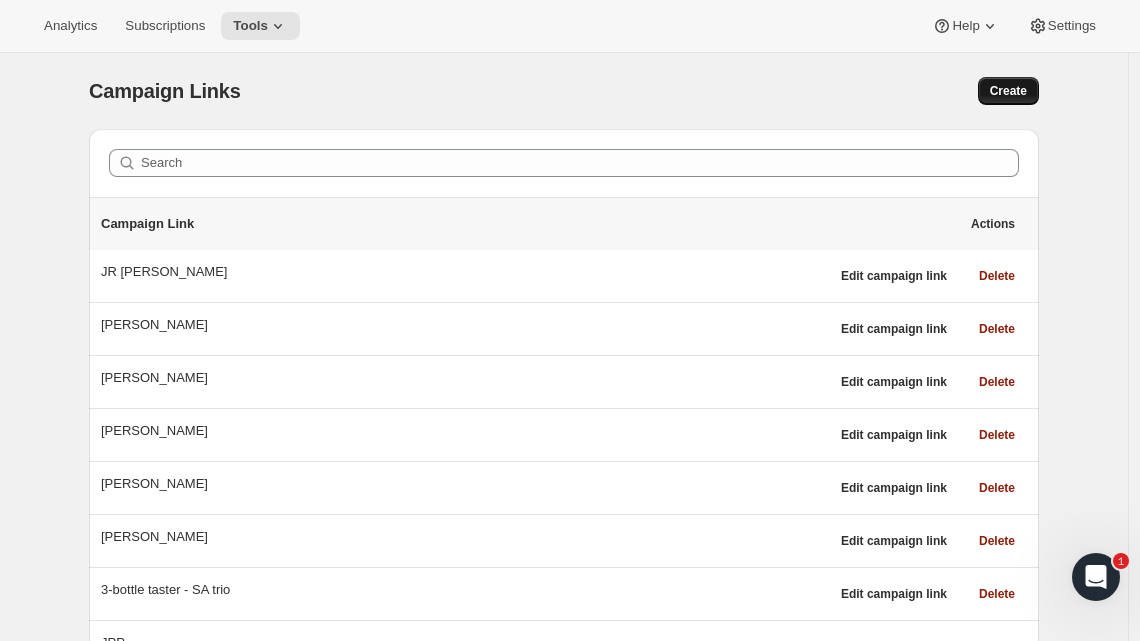 click on "Create" at bounding box center [1008, 91] 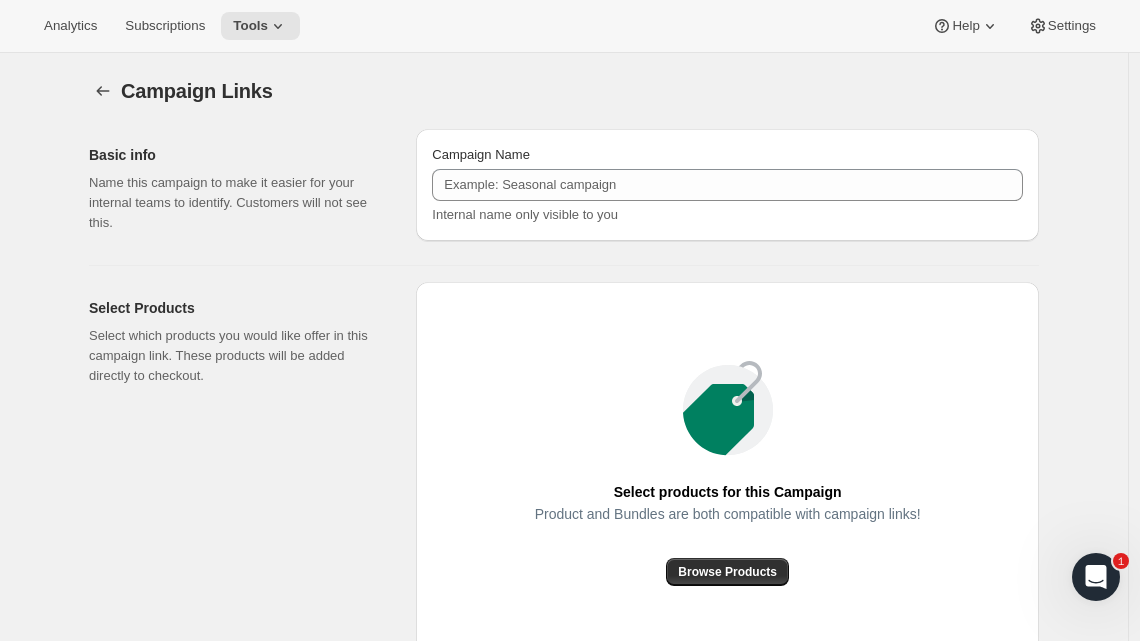 click on "Campaign Name" at bounding box center [727, 155] 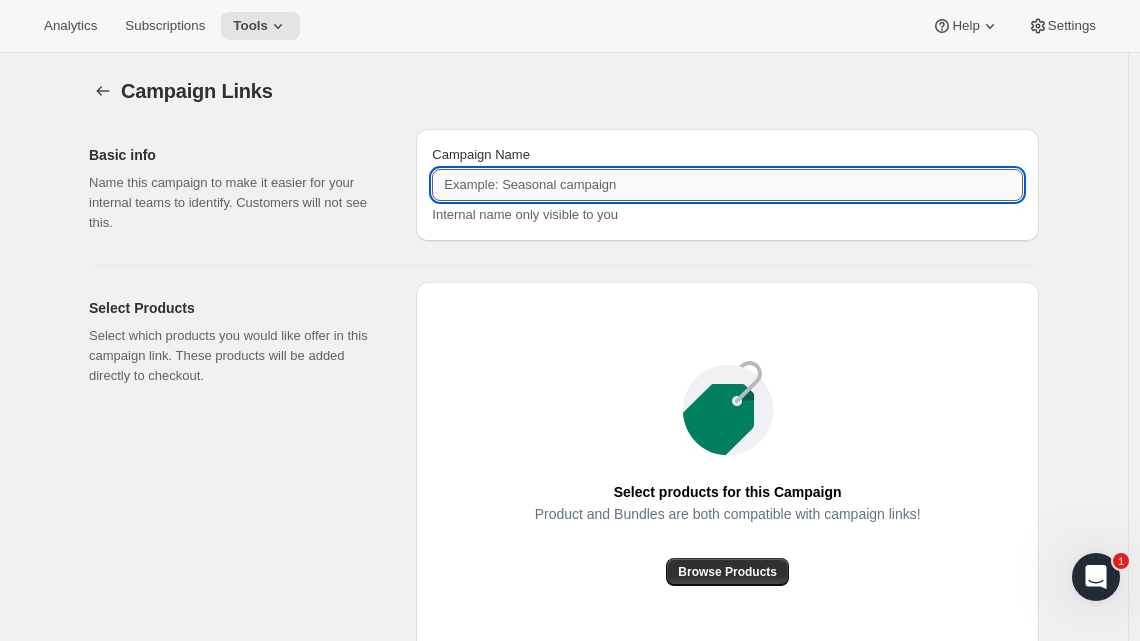 click on "Campaign Name" at bounding box center [727, 185] 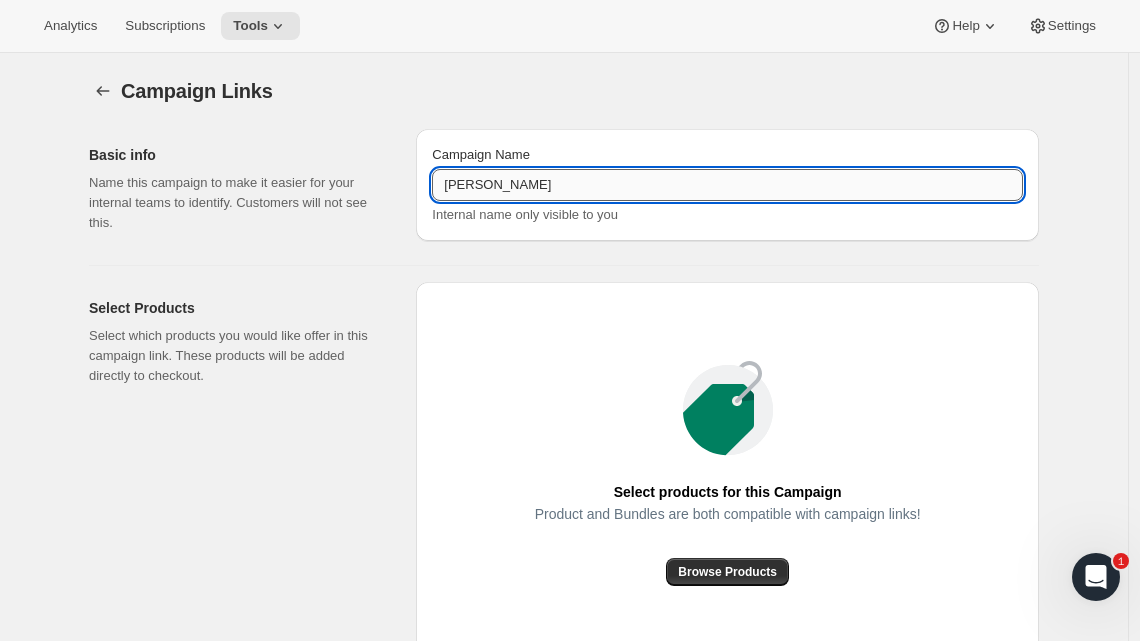 click on "Niven" at bounding box center (727, 185) 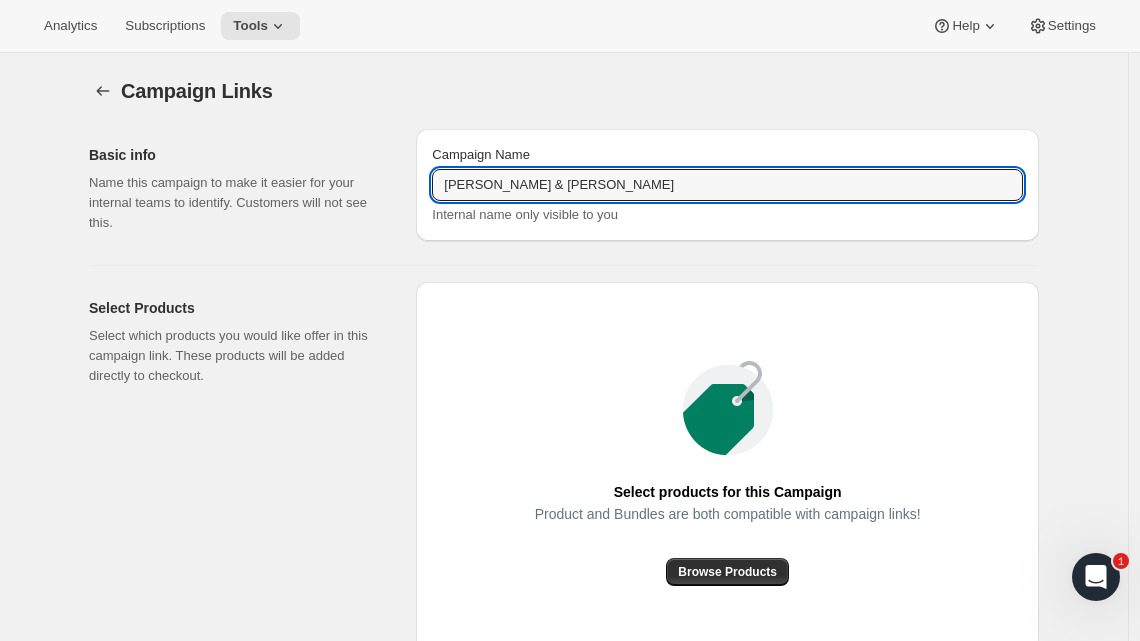 type on "Niven & Ewan" 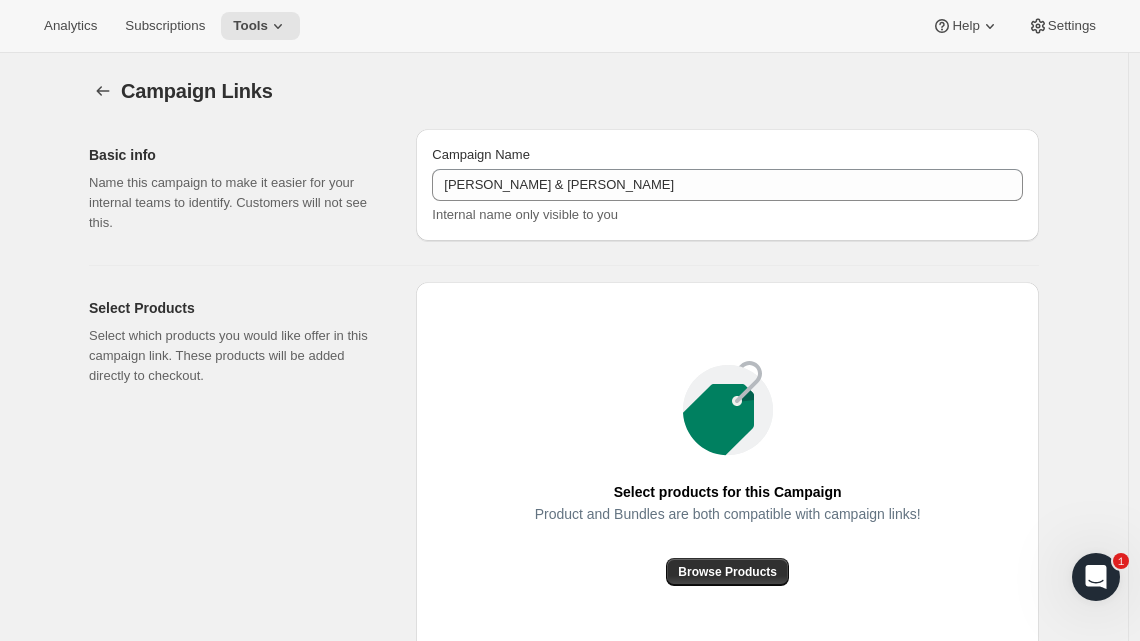 click on "Select Products Select which products you would like offer in this campaign link. These products will be added directly to checkout. Select products for this Campaign Product and Bundles are both compatible with campaign links! Browse Products" at bounding box center (556, 465) 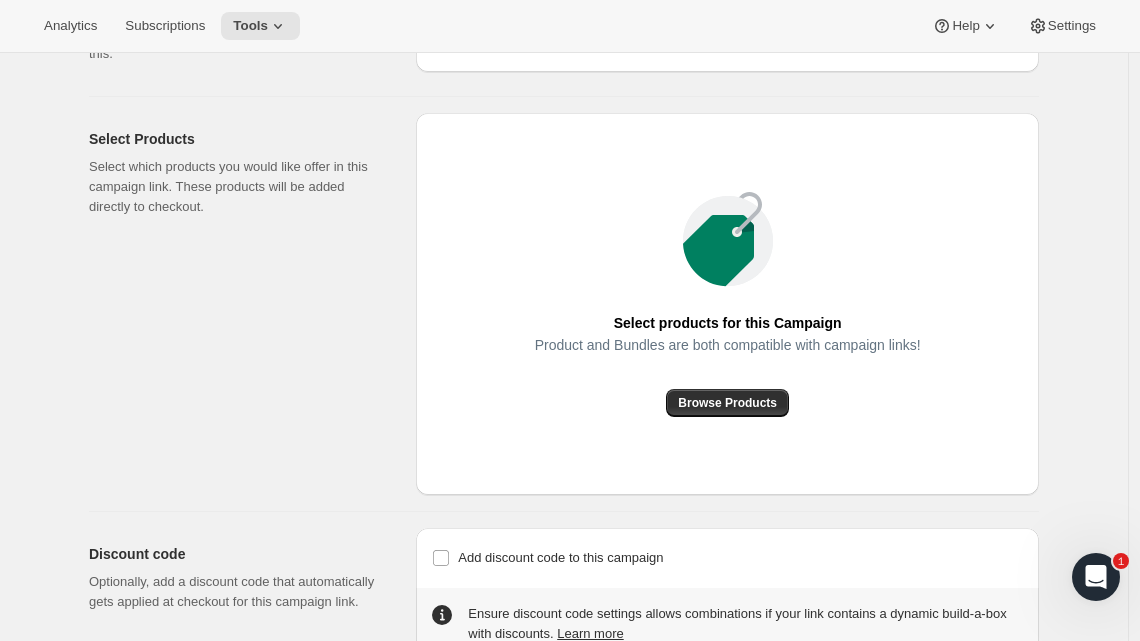 scroll, scrollTop: 202, scrollLeft: 0, axis: vertical 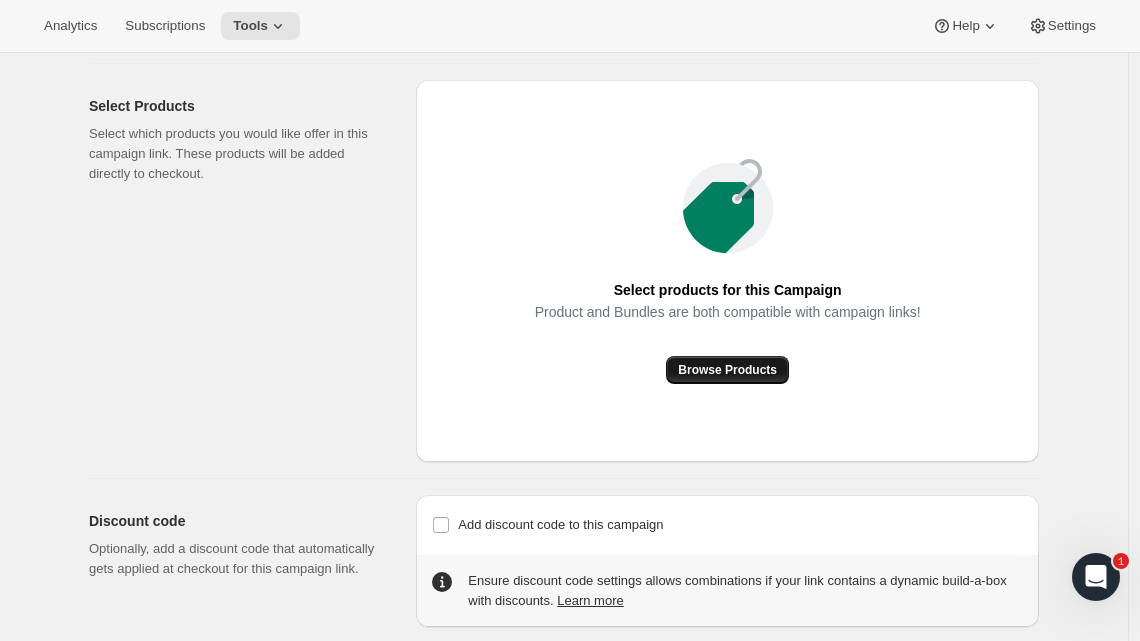 click on "Browse Products" at bounding box center (727, 370) 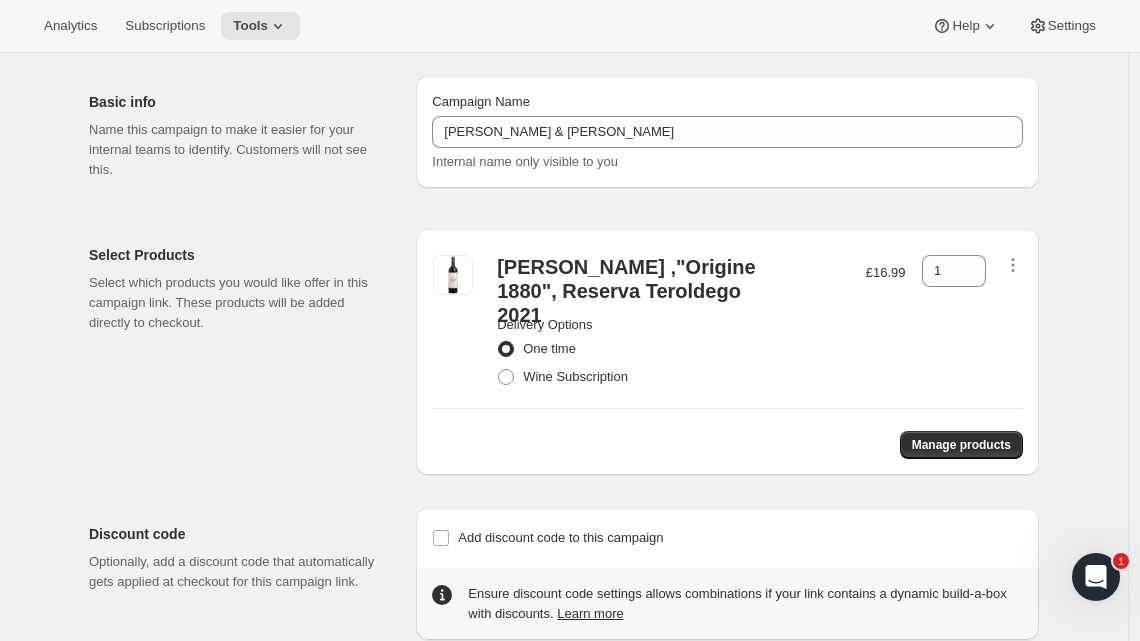 scroll, scrollTop: 92, scrollLeft: 0, axis: vertical 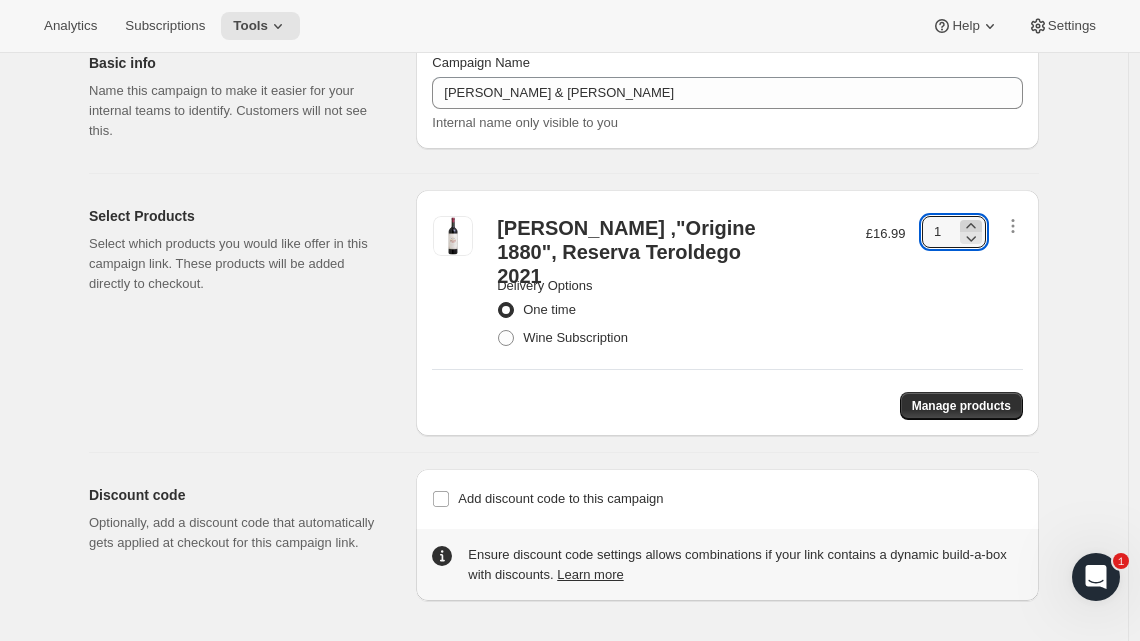click 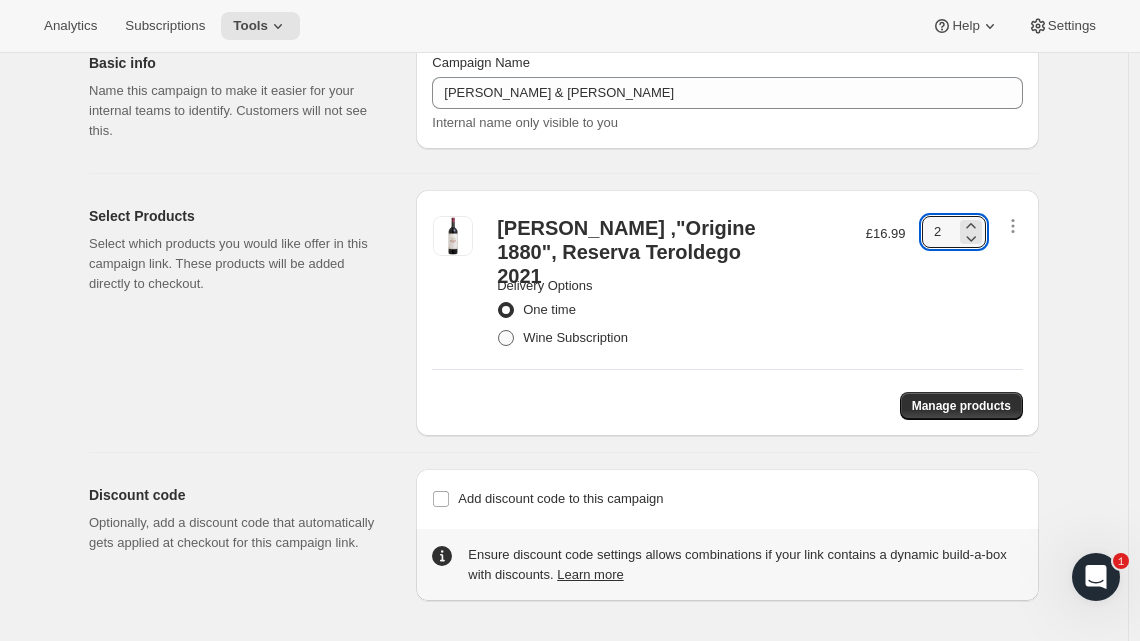 click on "Wine Subscription" at bounding box center (575, 337) 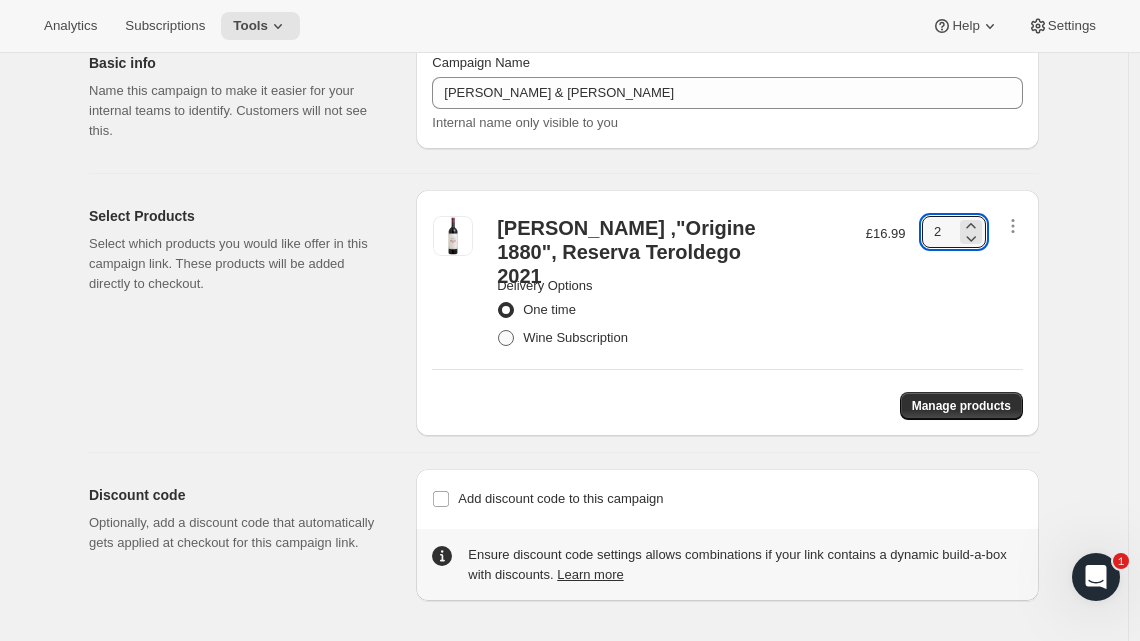 radio on "true" 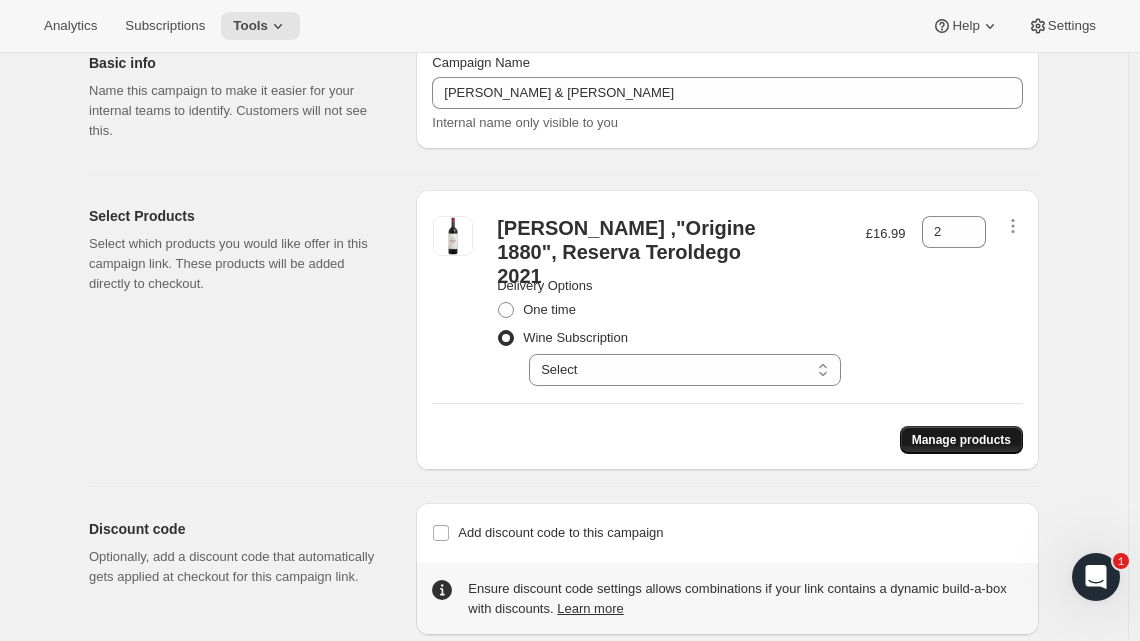 click on "Manage products" at bounding box center (961, 440) 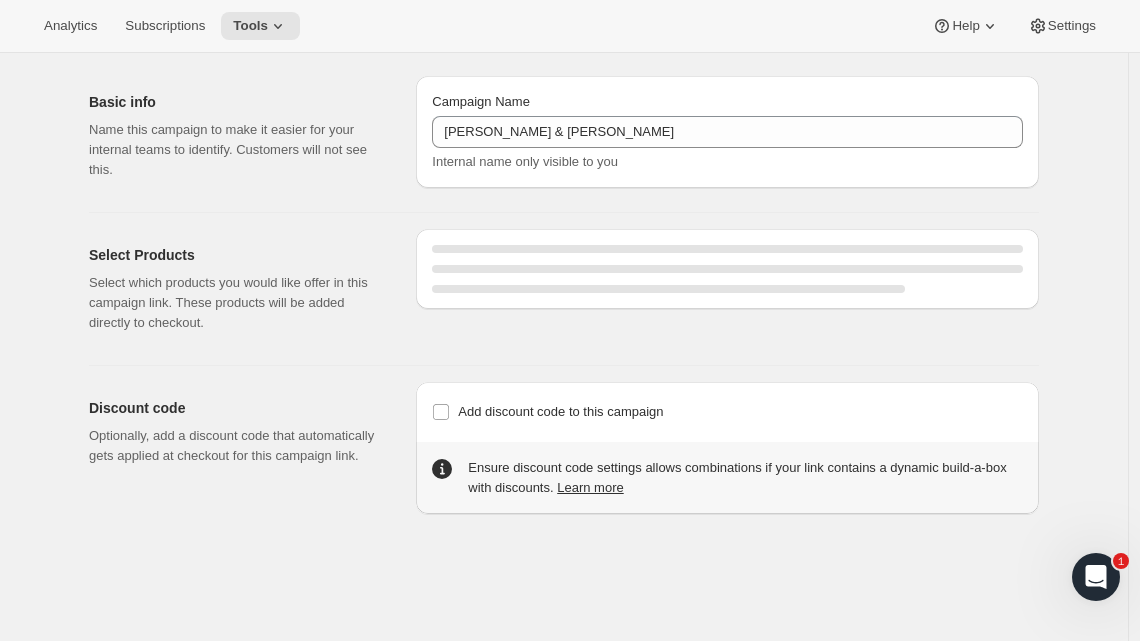 scroll, scrollTop: 92, scrollLeft: 0, axis: vertical 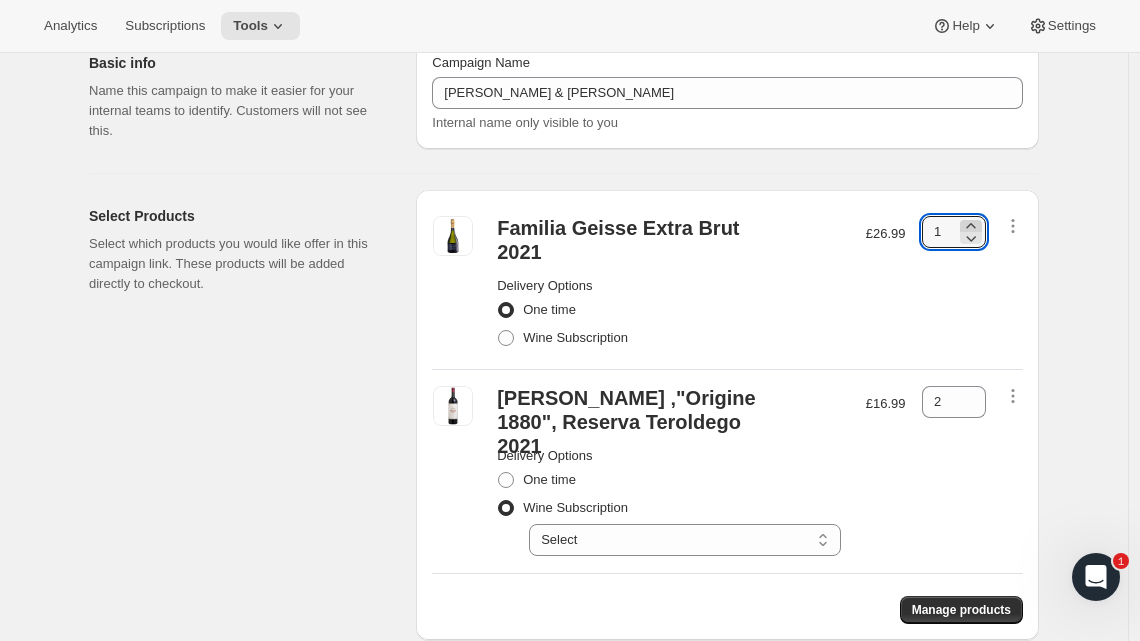 click 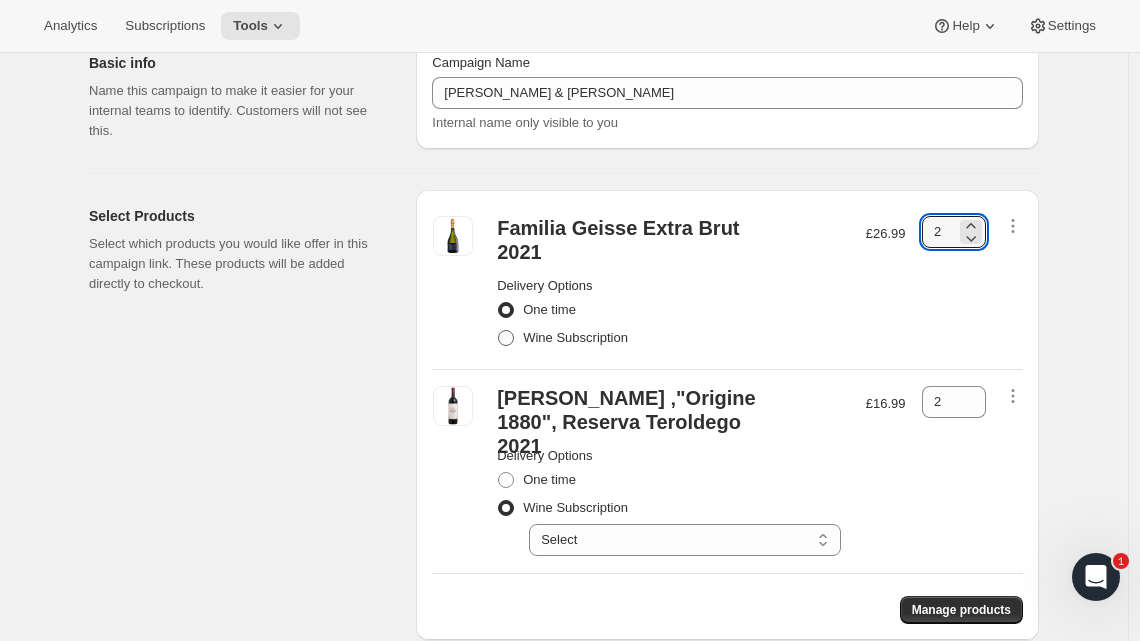 click on "Wine Subscription" at bounding box center (575, 337) 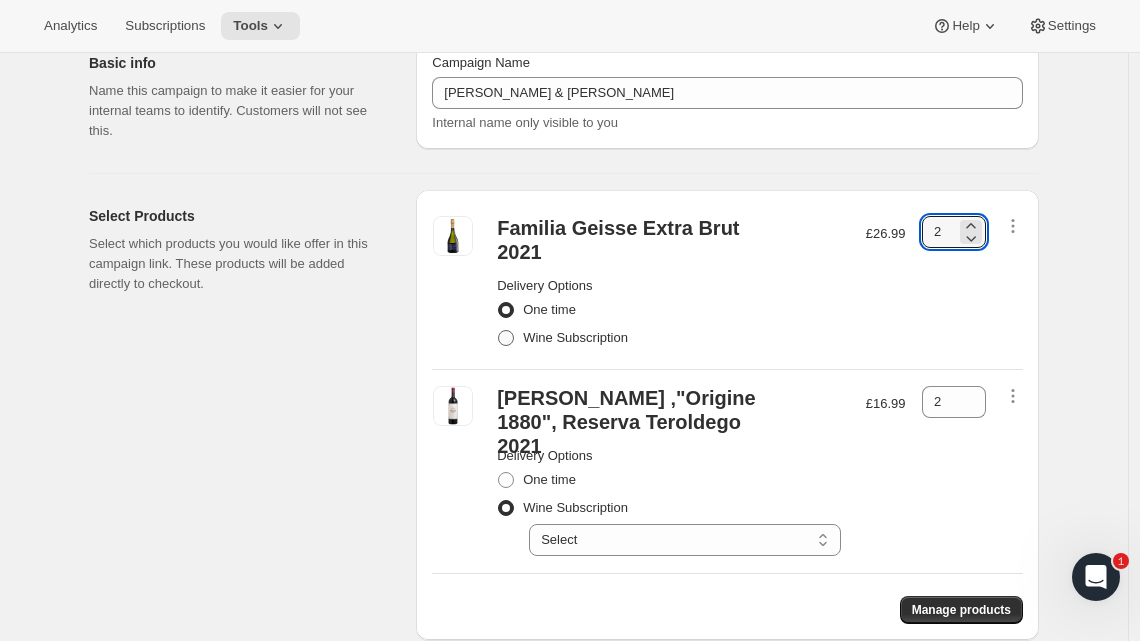 radio on "true" 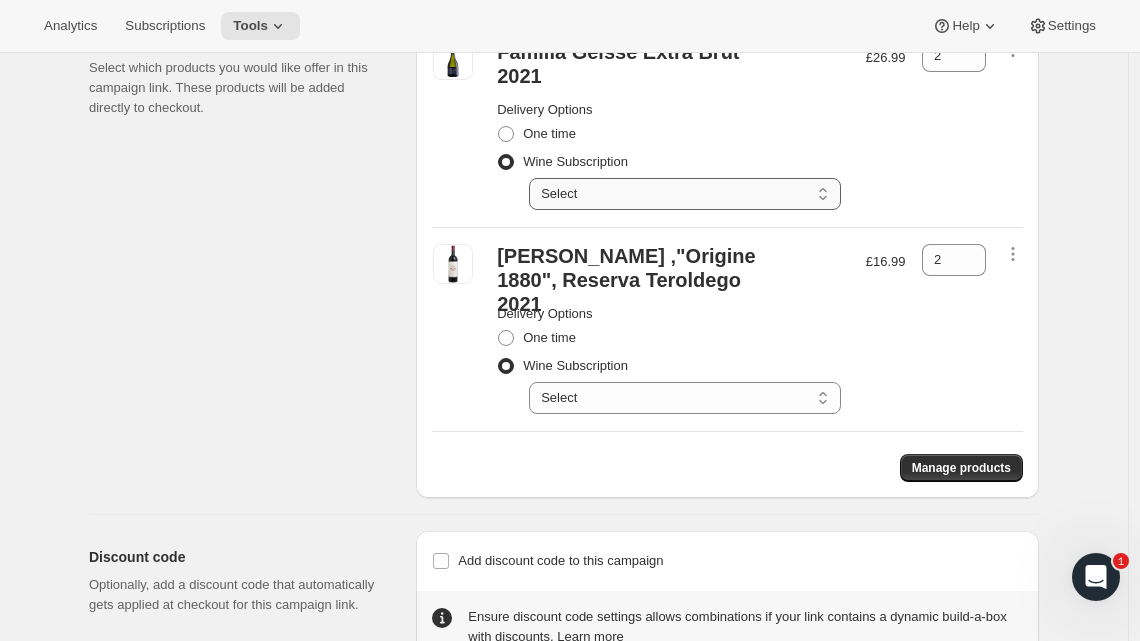 scroll, scrollTop: 330, scrollLeft: 0, axis: vertical 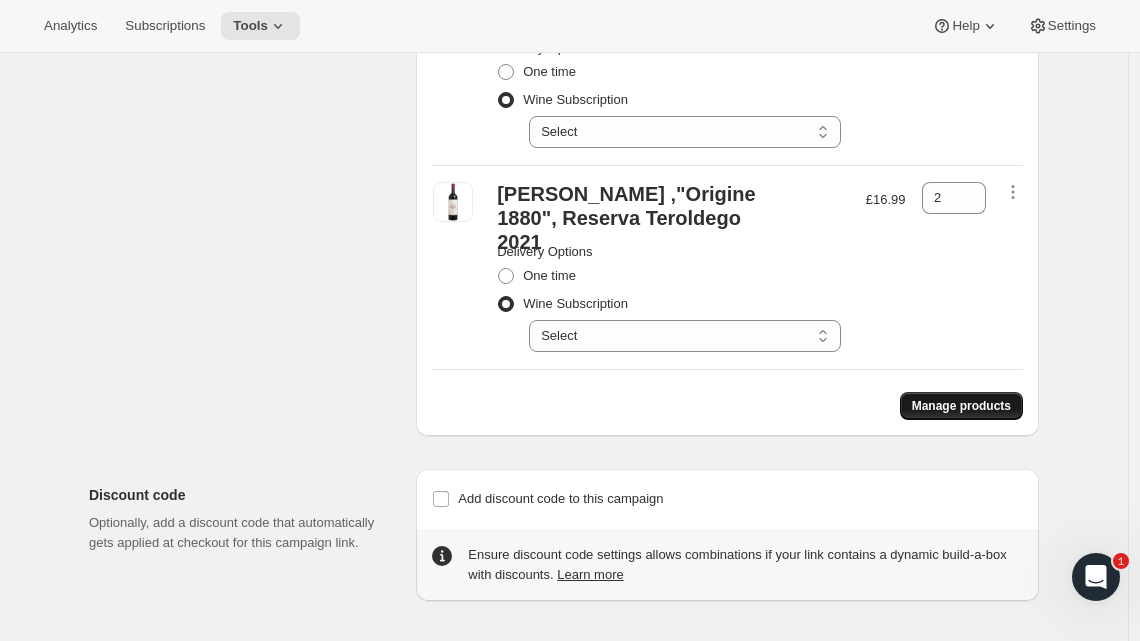 click on "Manage products" at bounding box center [961, 406] 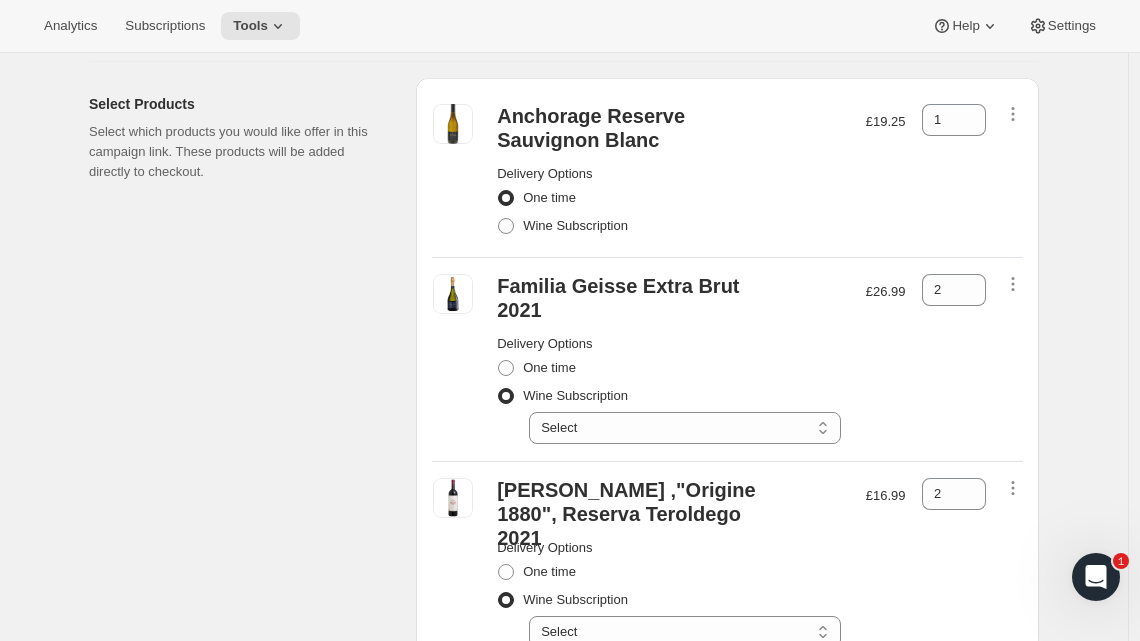 scroll, scrollTop: 197, scrollLeft: 0, axis: vertical 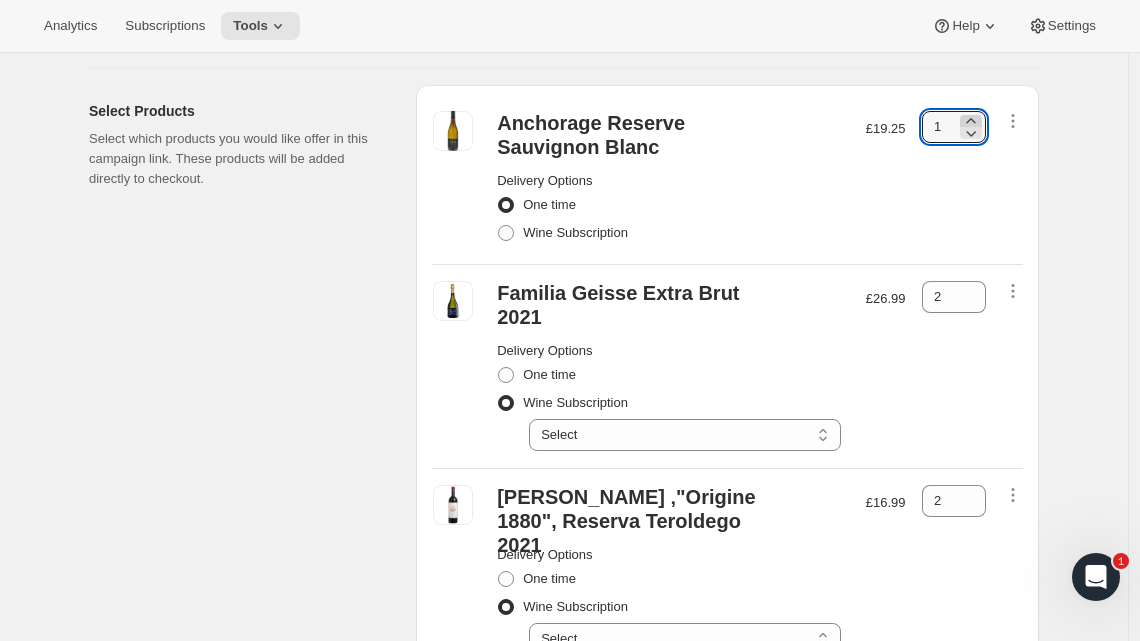 click 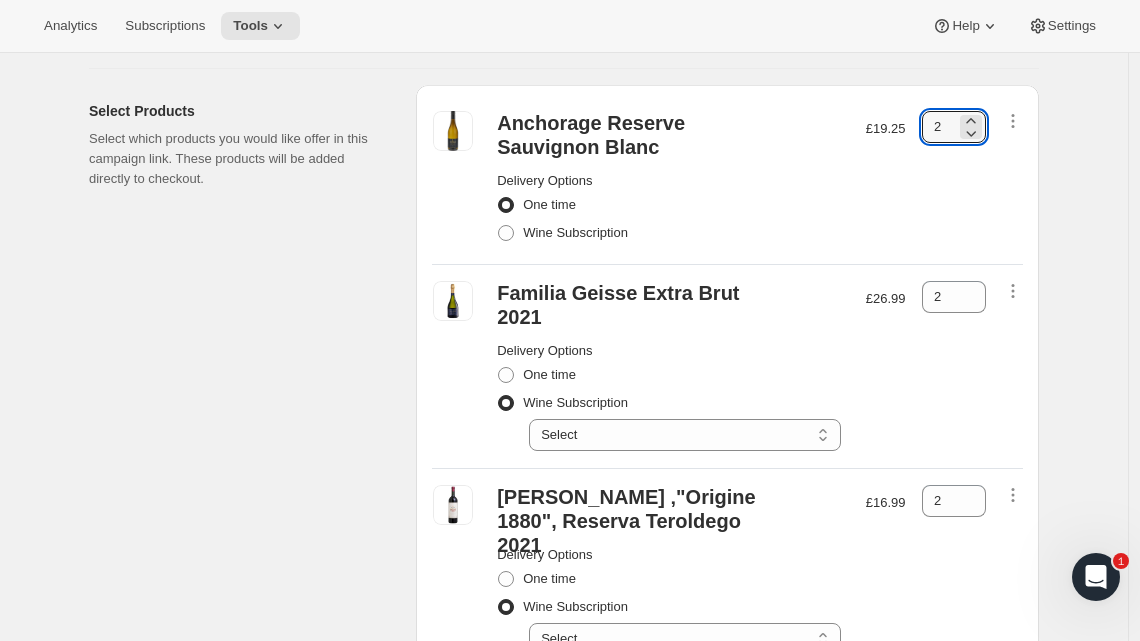 click on "2" at bounding box center (954, 366) 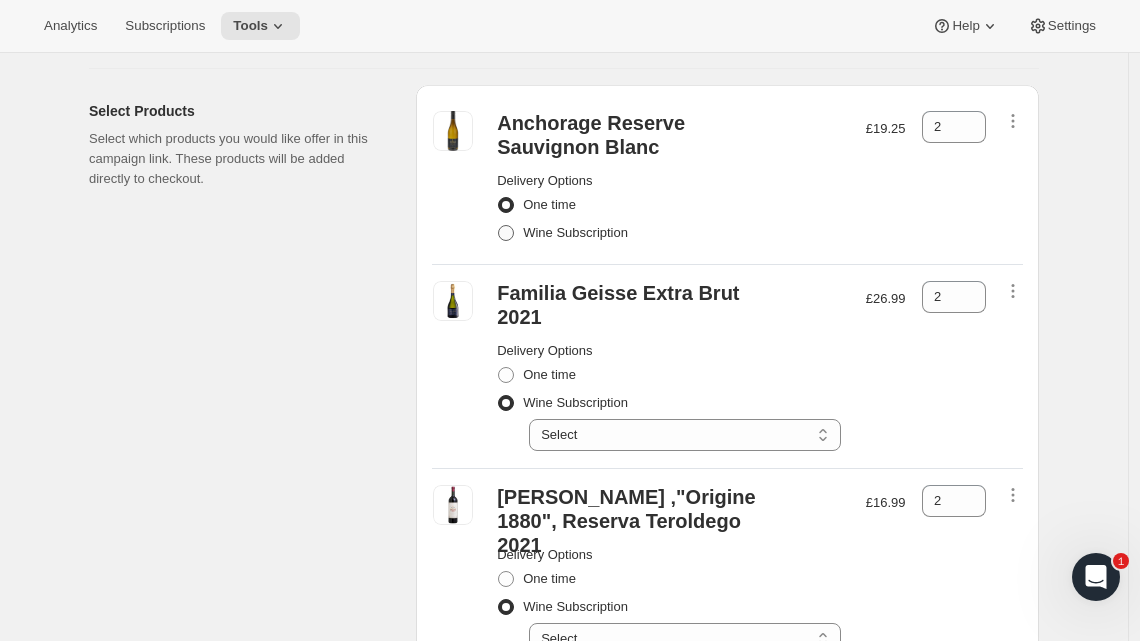 click on "Wine Subscription" at bounding box center [575, 233] 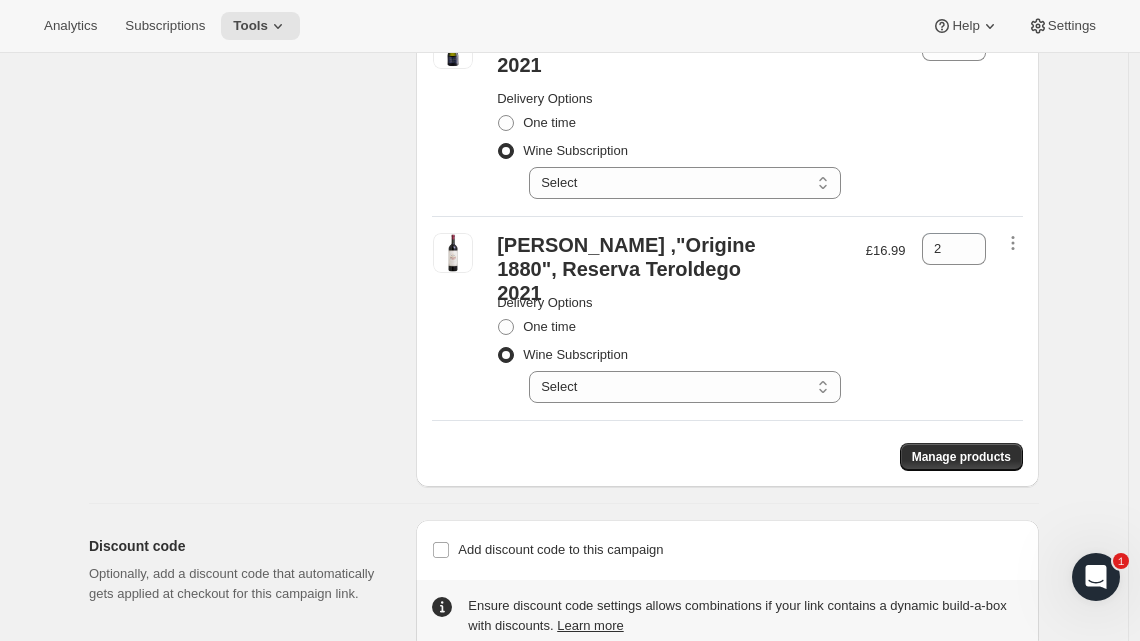 scroll, scrollTop: 485, scrollLeft: 0, axis: vertical 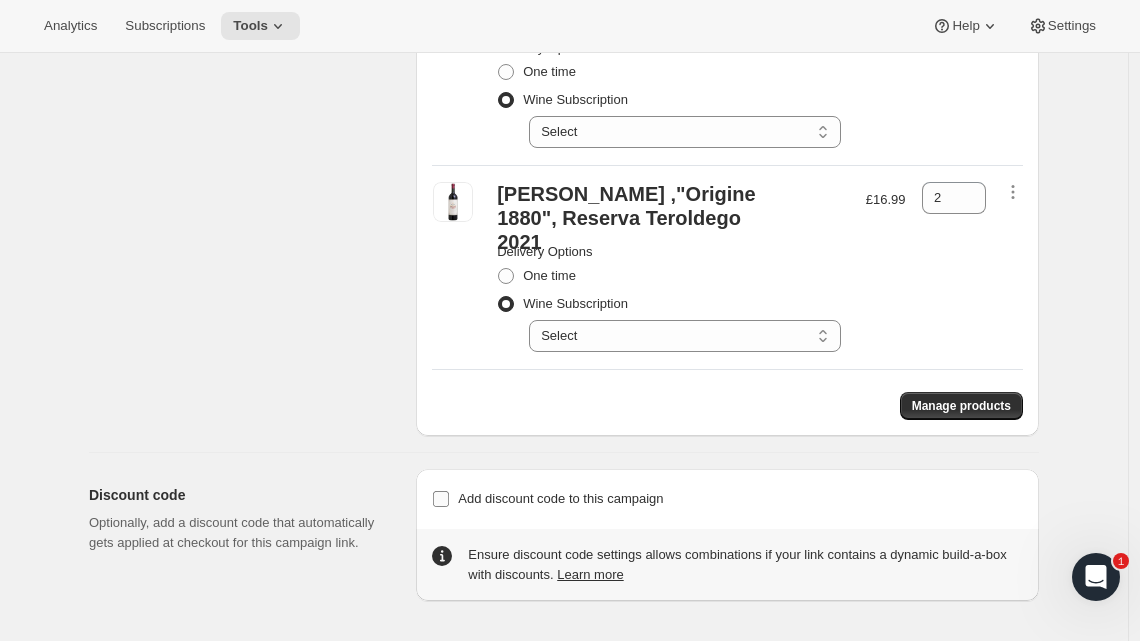 click on "Add discount code to this campaign" at bounding box center (560, 498) 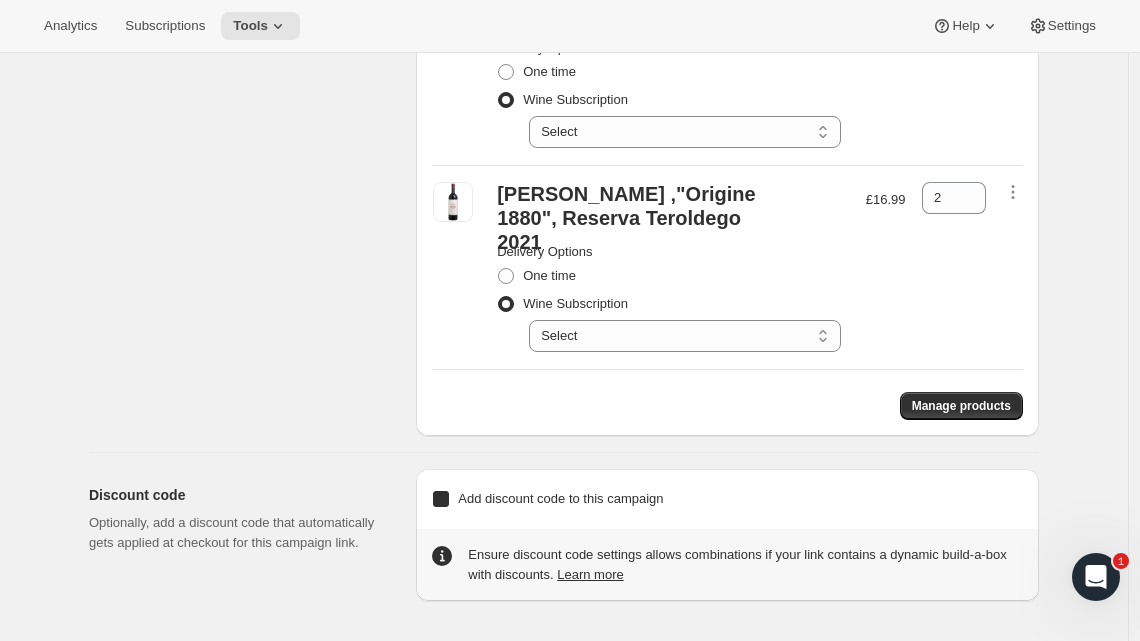 checkbox on "true" 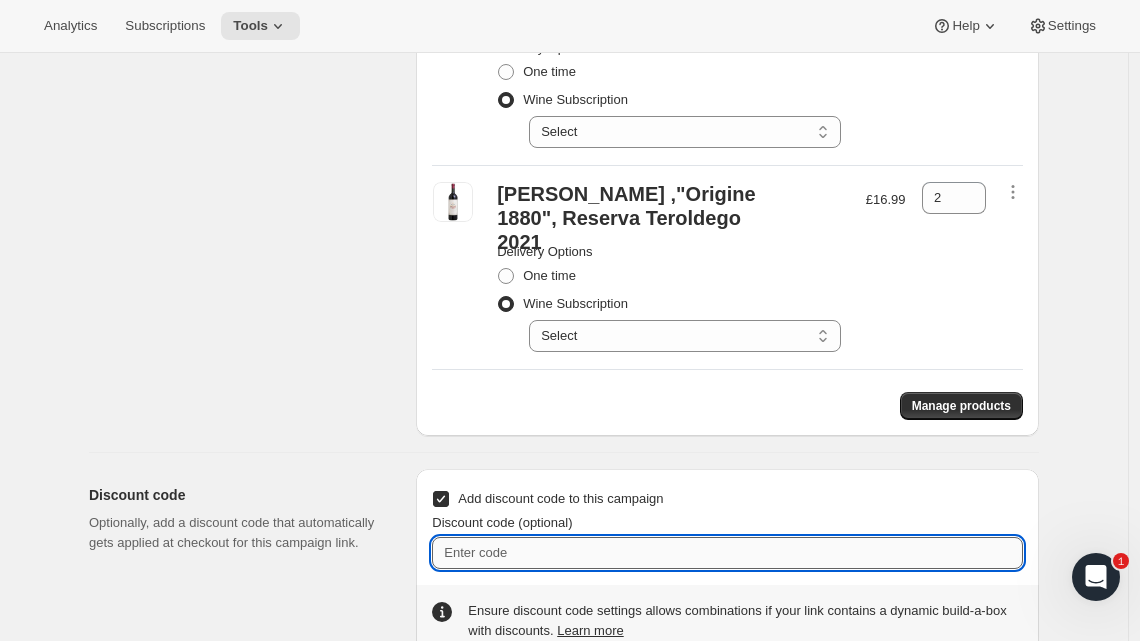 click on "Discount code (optional)" at bounding box center [727, 553] 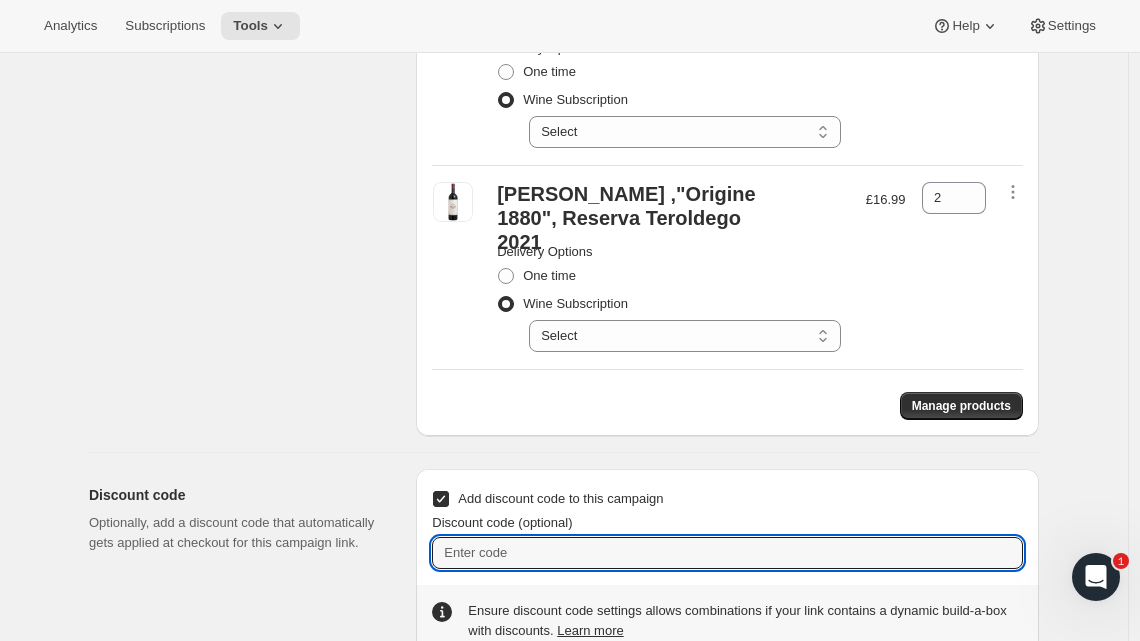 paste on "box-discount-1VKRS0" 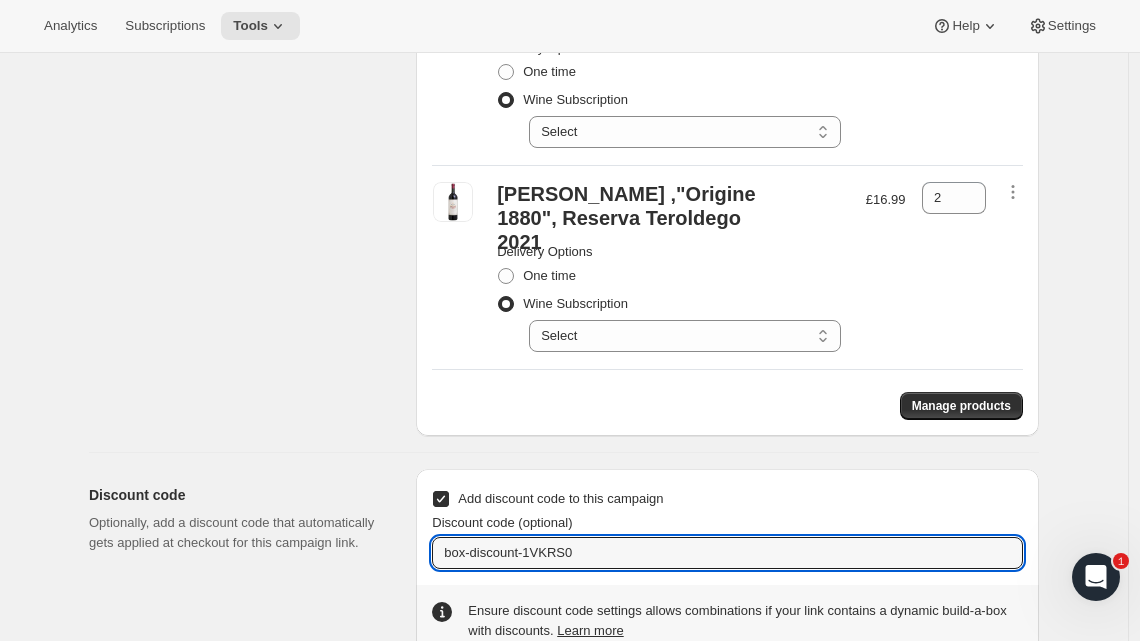 type on "box-discount-1VKRS0" 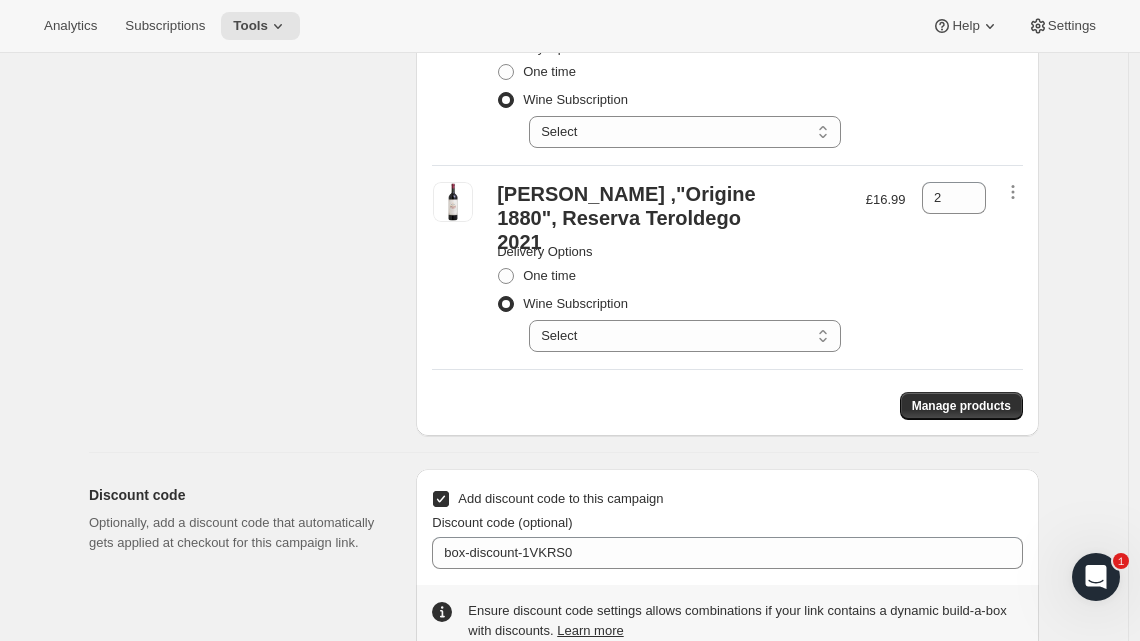 click on "Discount code Optionally, add a discount code that automatically gets applied at checkout for this campaign link. Add discount code to this campaign Discount code (optional) box-discount-1VKRS0 Ensure discount code settings allows combinations if your link contains a dynamic build-a-box with discounts.   Learn more" at bounding box center (556, 555) 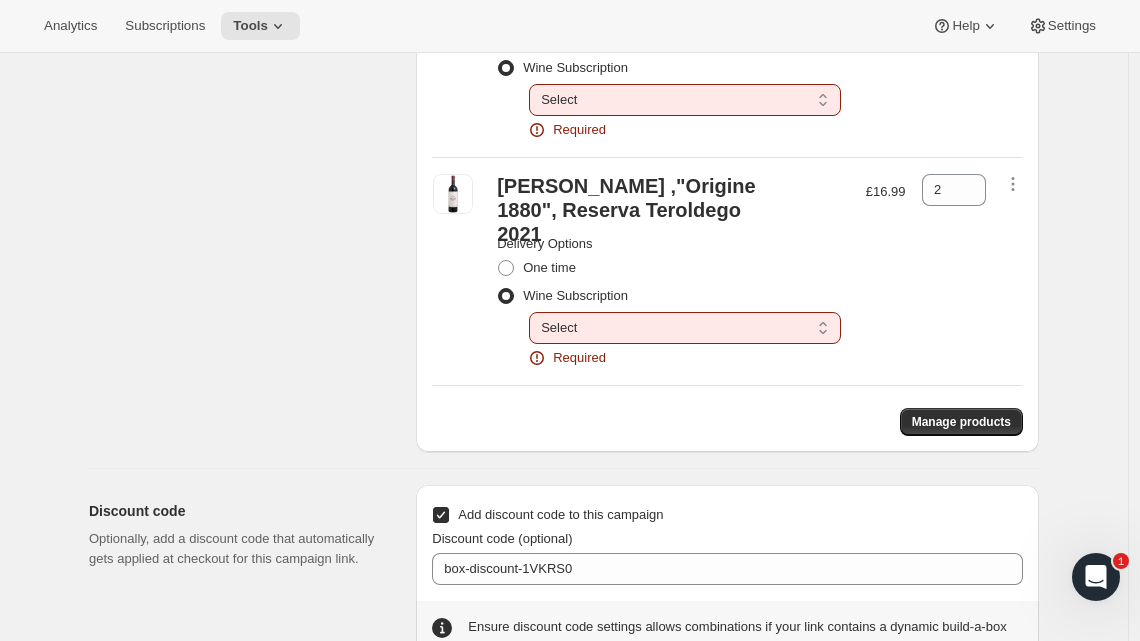 click on "Select Deliver every 1 month Deliver every 2 months" at bounding box center [685, 100] 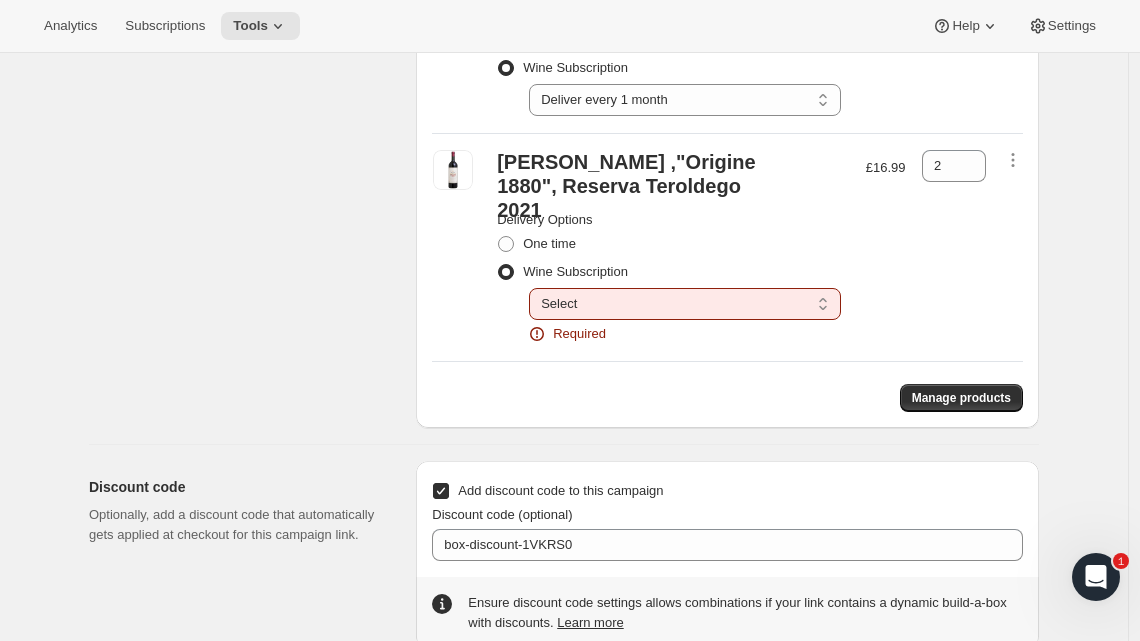 click on "Select Deliver every 1 month Deliver every 2 months" at bounding box center (685, 304) 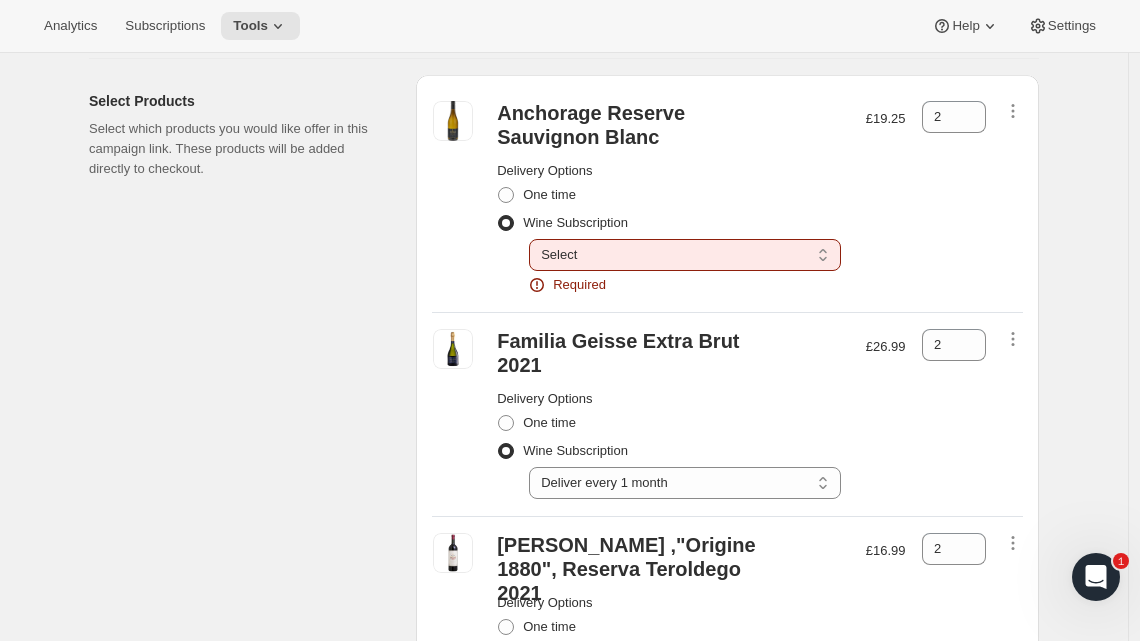 scroll, scrollTop: 172, scrollLeft: 0, axis: vertical 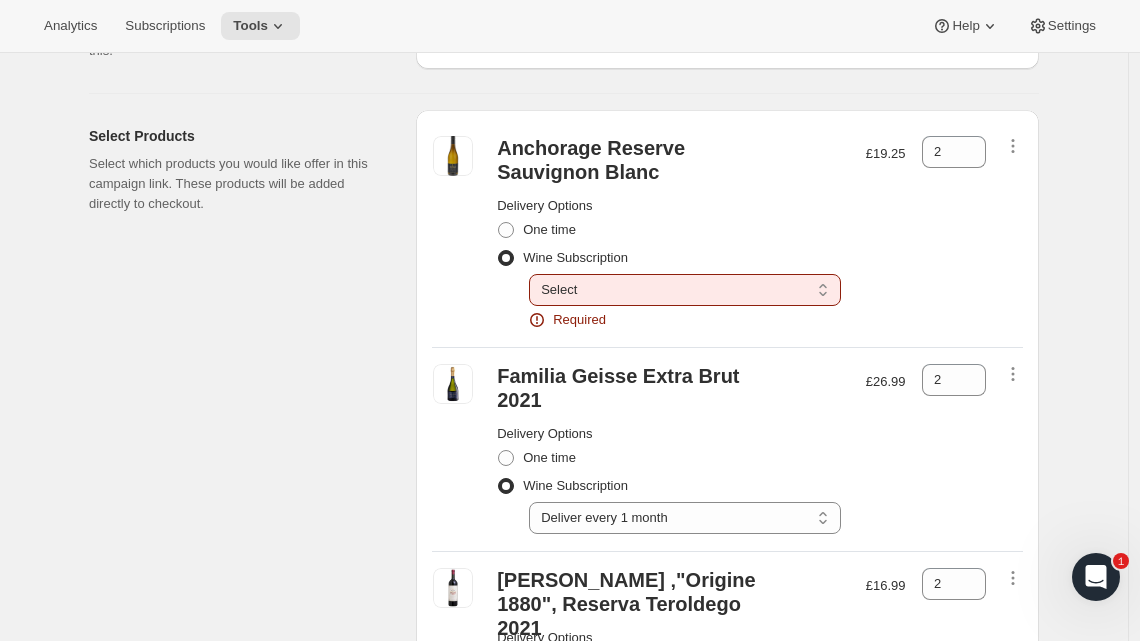 click on "Select Deliver every 1 month Deliver every 2 months" at bounding box center (685, 290) 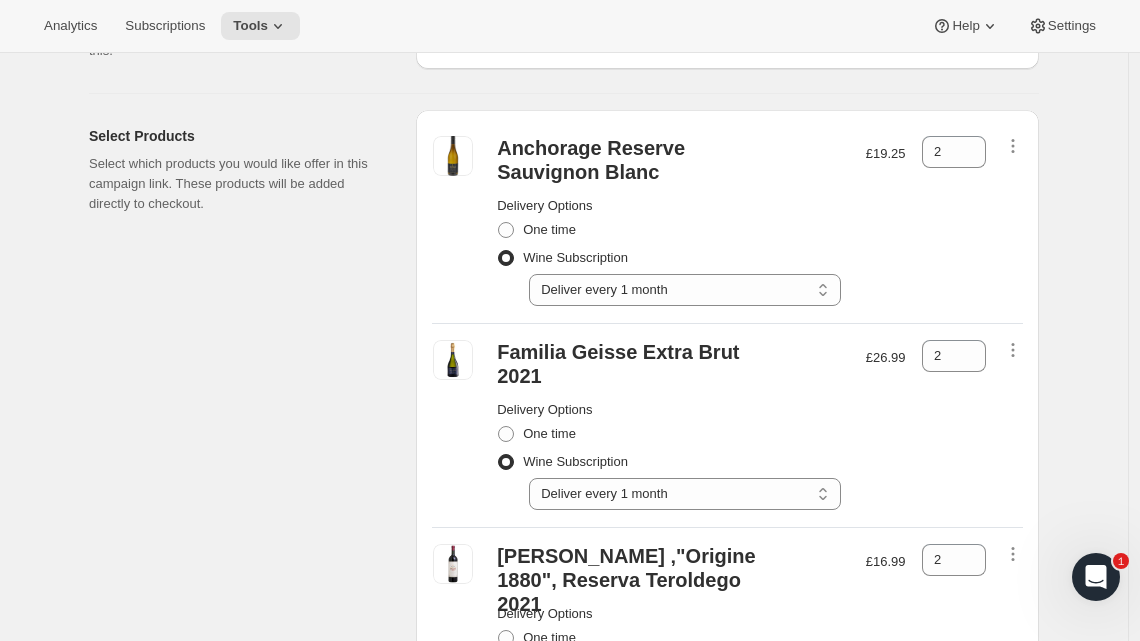 click on "Select Products Select which products you would like offer in this campaign link. These products will be added directly to checkout. Anchorage Reserve Sauvignon Blanc Delivery Options One time Wine Subscription Select Deliver every 1 month Deliver every 2 months Deliver every 1 month £19.25 2 Familia Geisse Extra Brut 2021 Delivery Options One time Wine Subscription Select Deliver every 1 month Deliver every 2 months Deliver every 1 month £26.99 2 Don Guerino ‚"Origine 1880", Reserva Teroldego 2021 Delivery Options One time Wine Subscription Select Deliver every 1 month Deliver every 2 months Deliver every 1 month £16.99 2 Manage products" at bounding box center (556, 446) 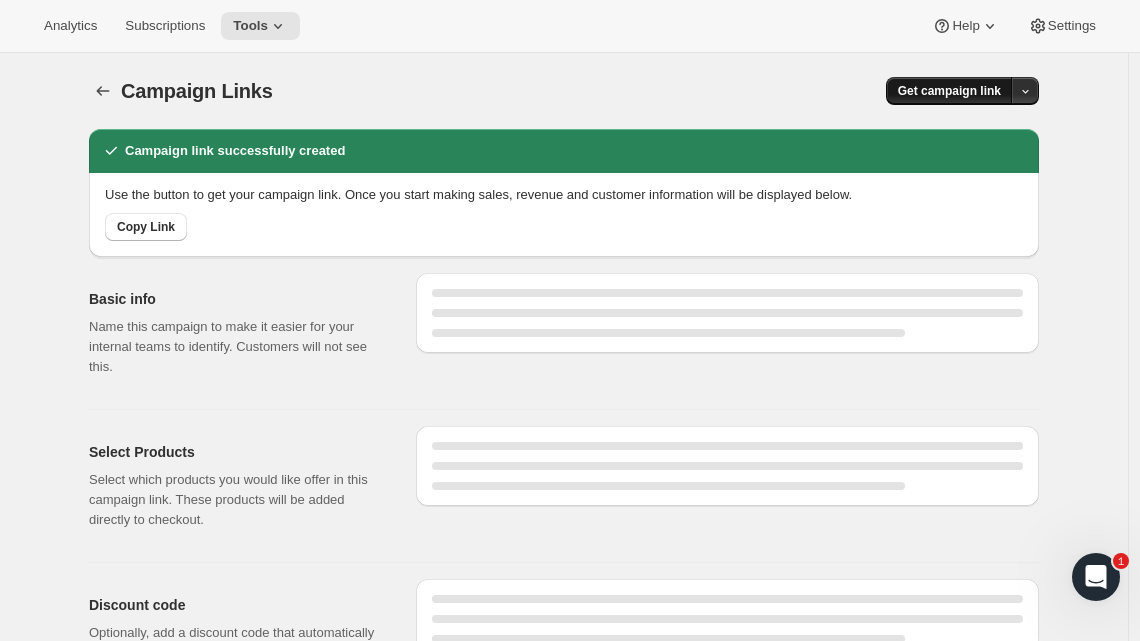 click on "Get campaign link" at bounding box center [949, 91] 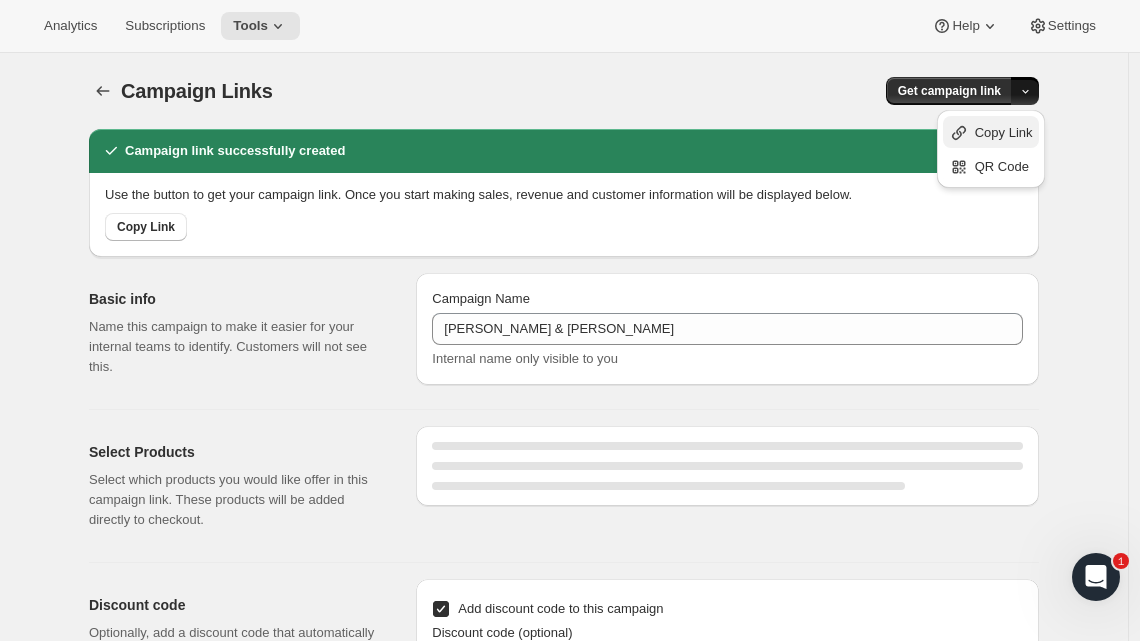 select on "gid://shopify/SellingPlan/710437929333" 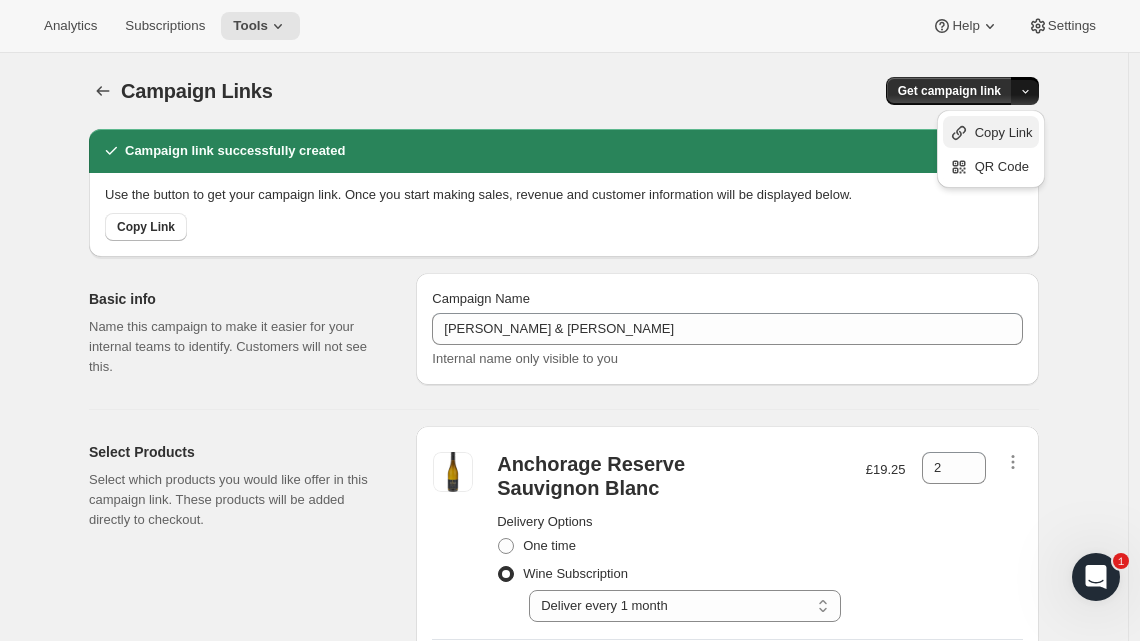 click 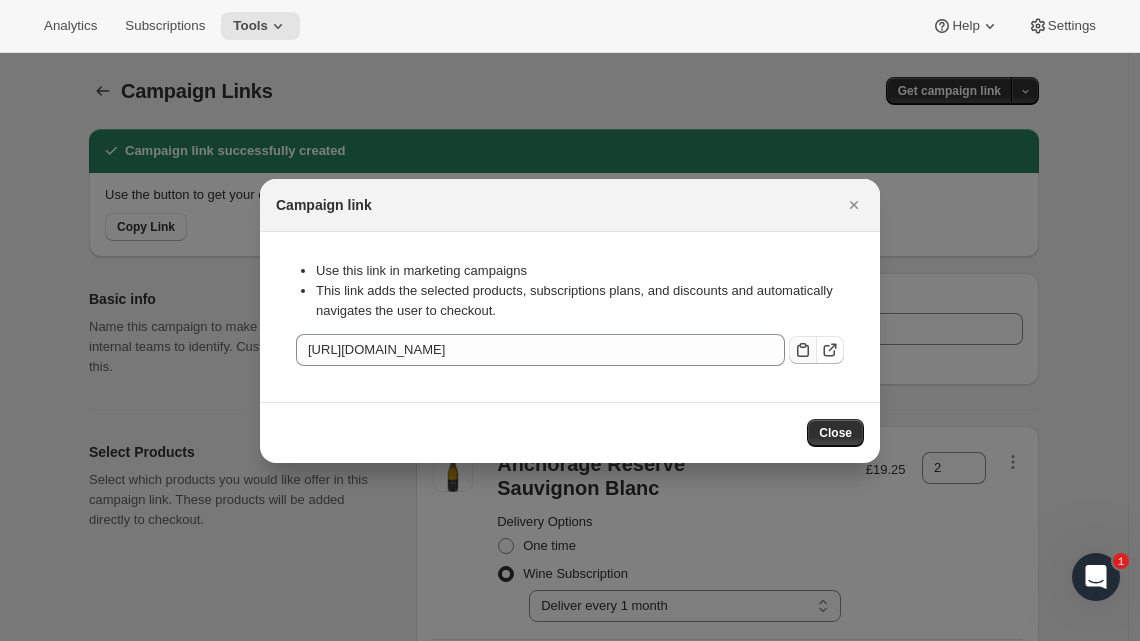click 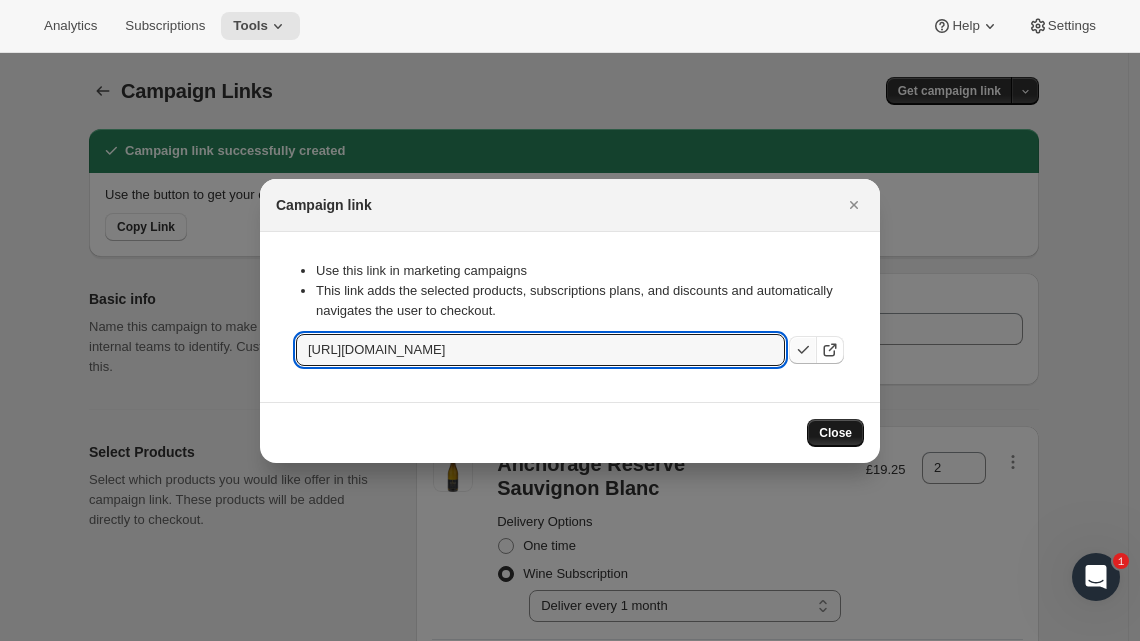click on "Close" at bounding box center [835, 433] 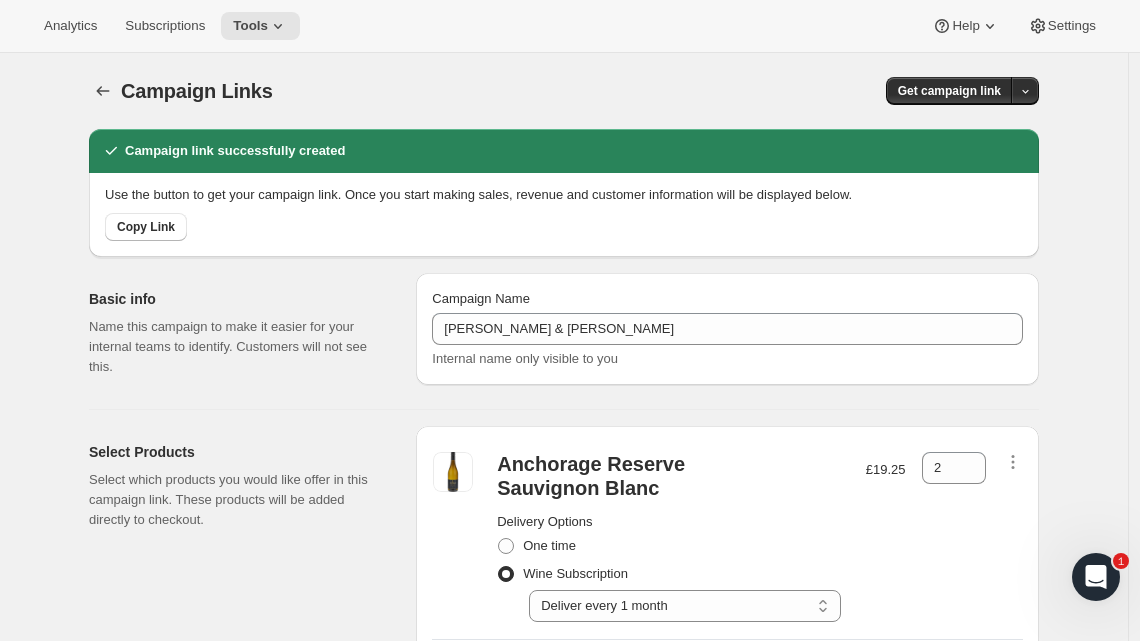 click on "Get campaign link" at bounding box center (813, 91) 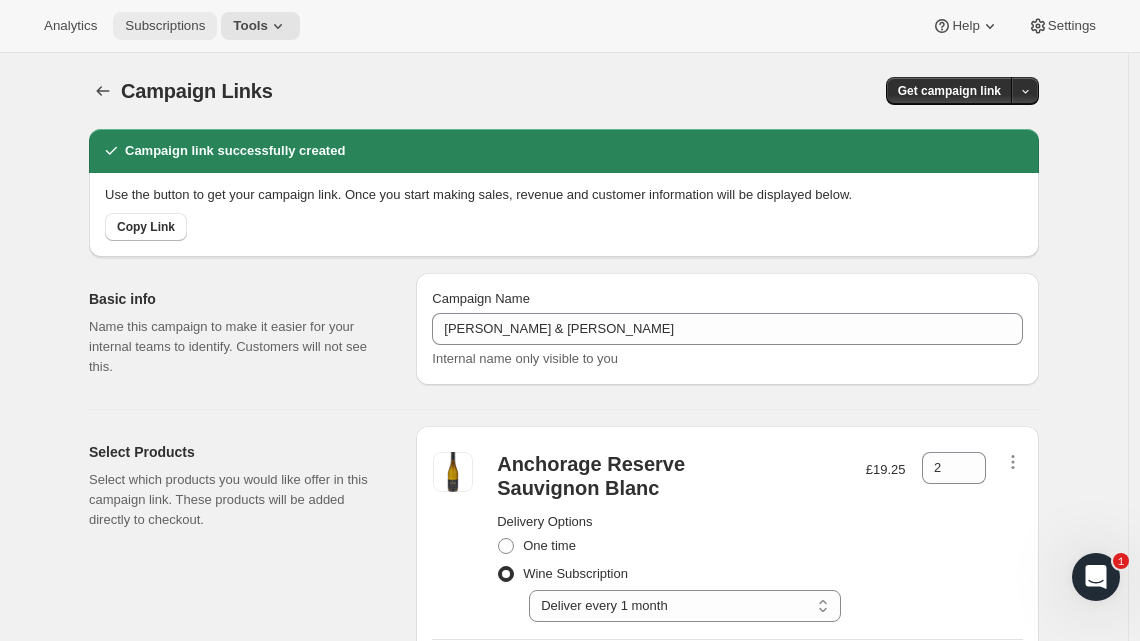 click on "Subscriptions" at bounding box center (165, 26) 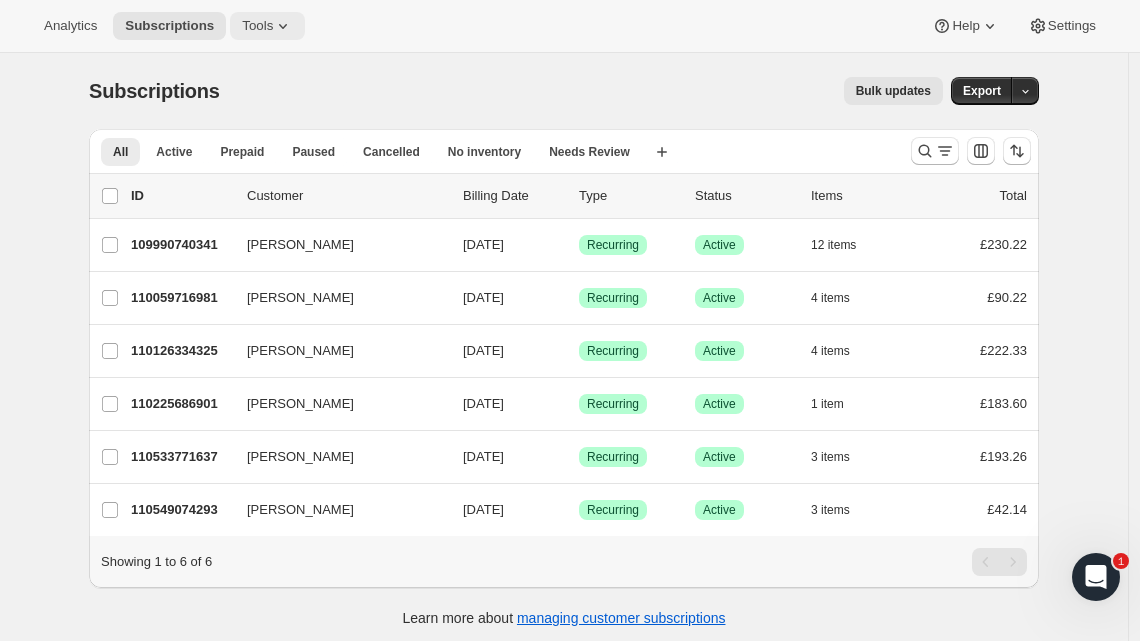 click on "Tools" at bounding box center [257, 26] 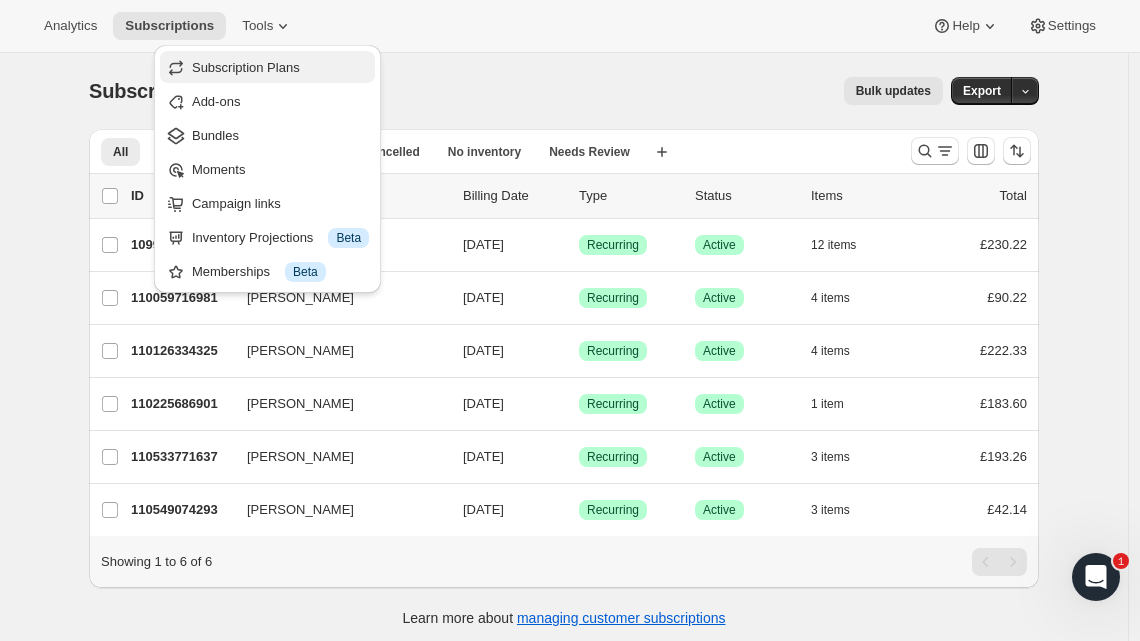 click on "Subscription Plans" at bounding box center (246, 67) 